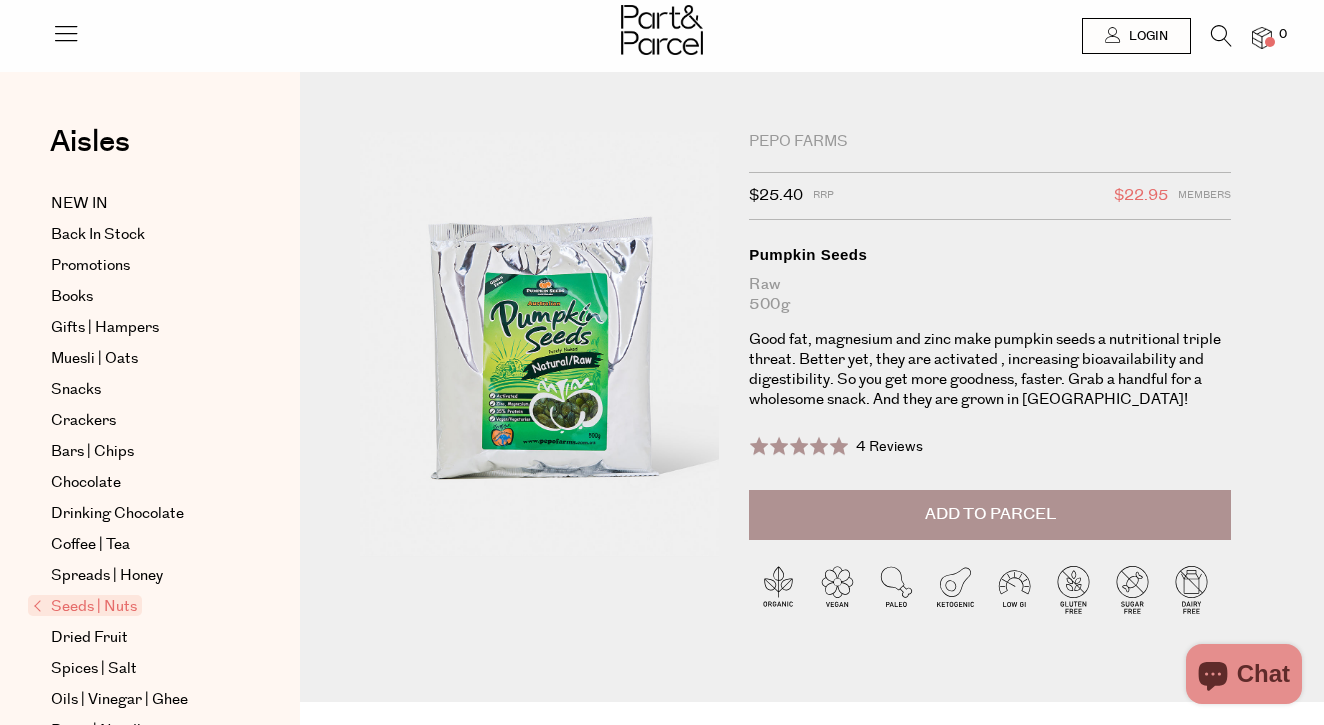 scroll, scrollTop: 0, scrollLeft: 0, axis: both 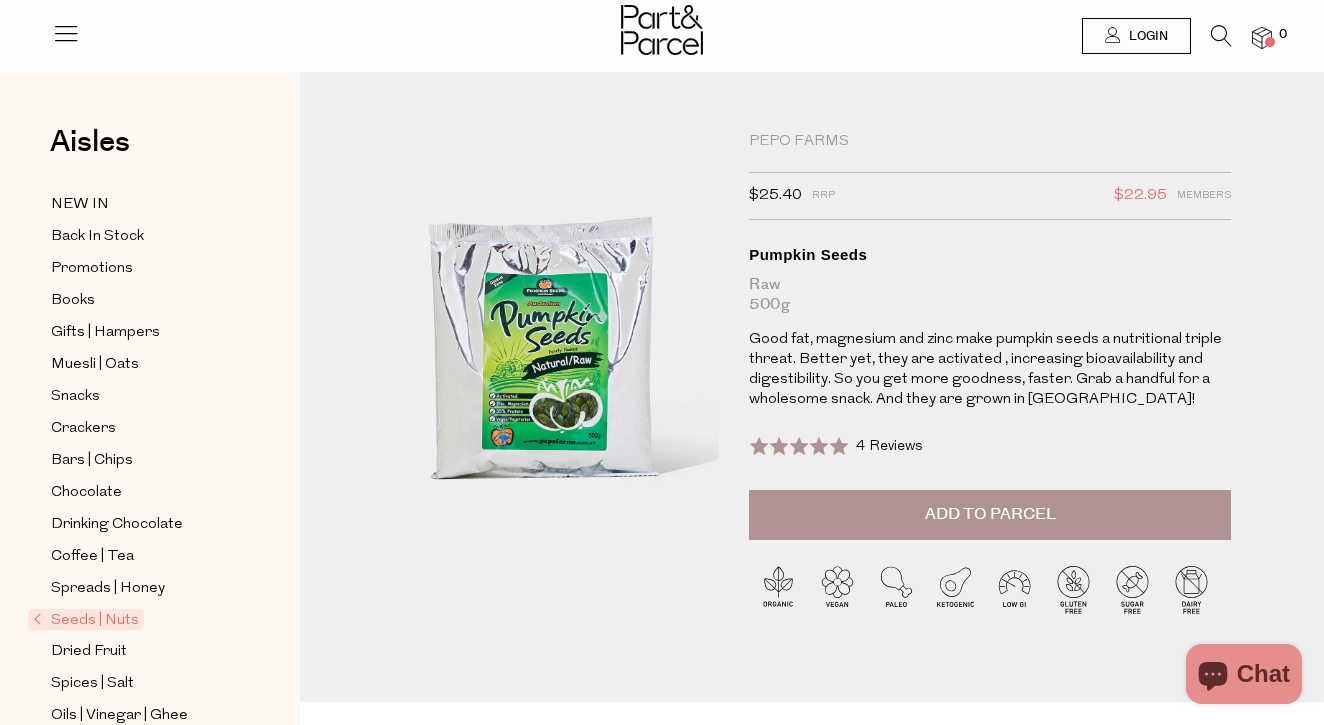 click on "Chat" at bounding box center [1263, 674] 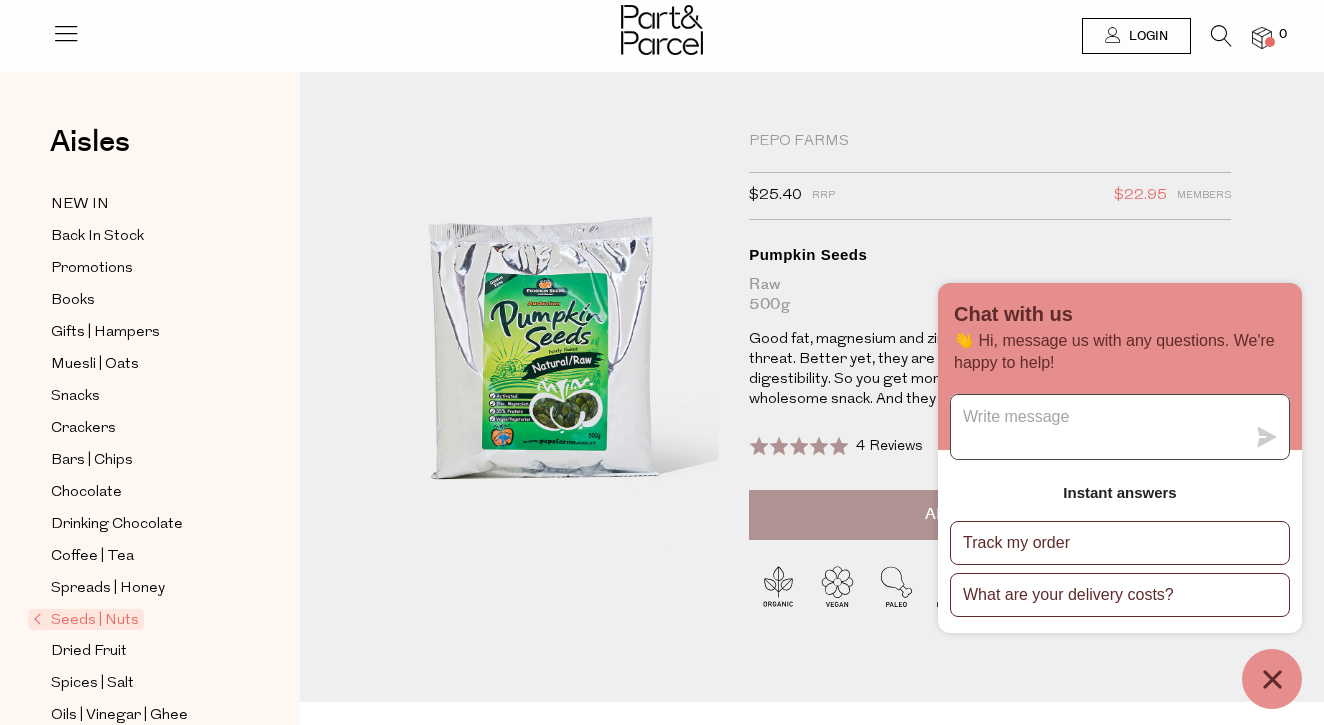 click at bounding box center (1098, 427) 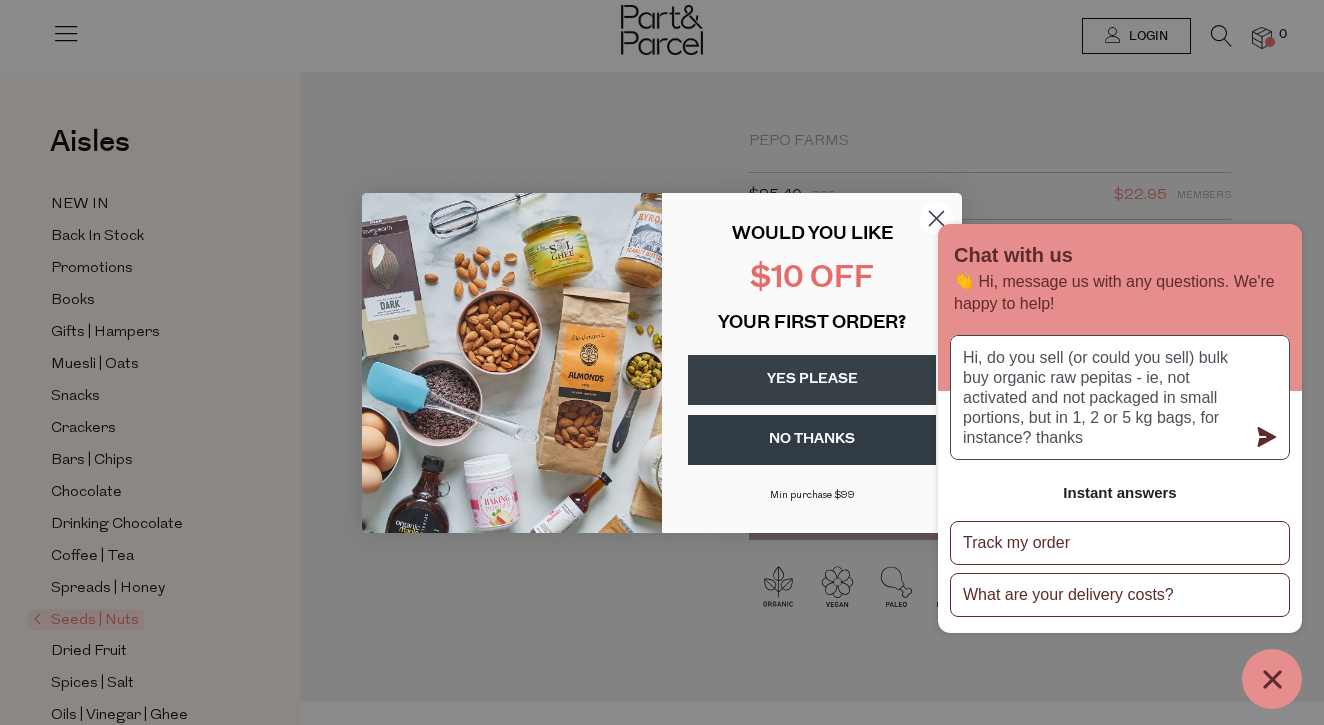 type on "Hi, do you sell (or could you sell) bulk buy organic raw pepitas - ie, not activated and not packaged in small portions, but in 1, 2 or 5 kg bags, for instance? thanks" 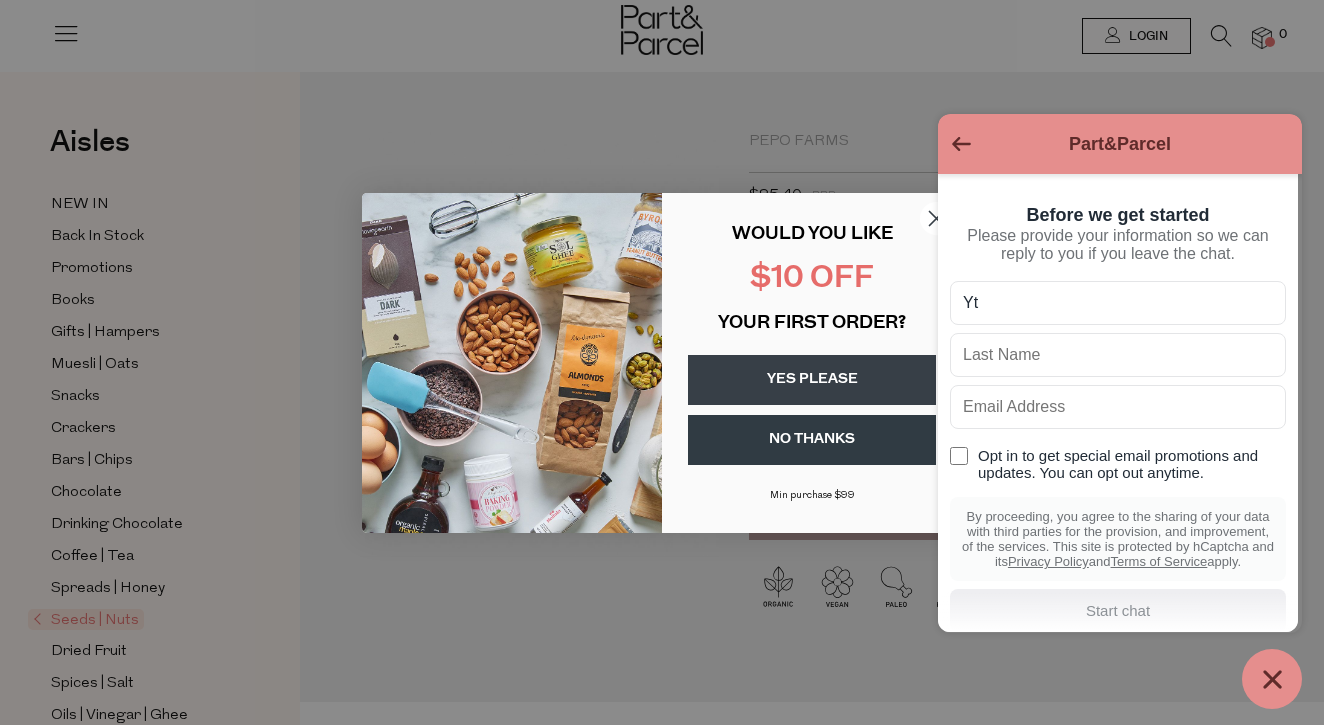 type on "Y" 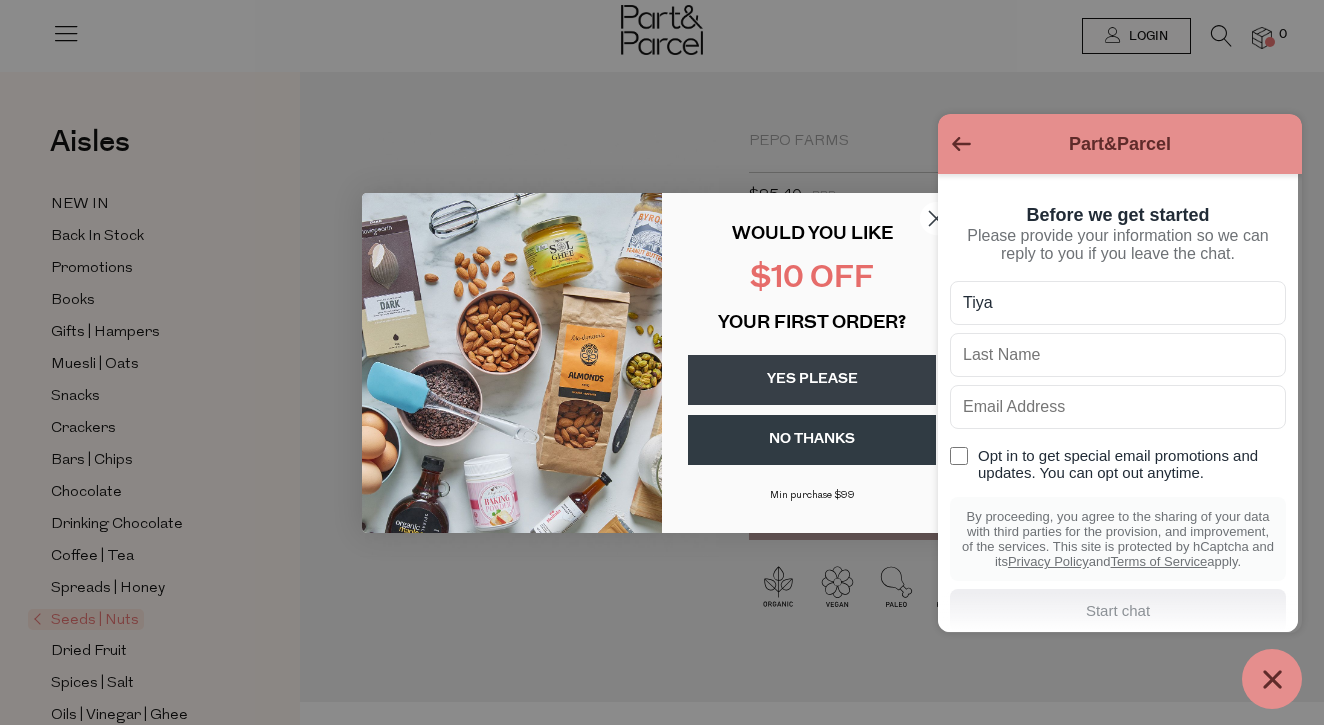 type on "Tiya" 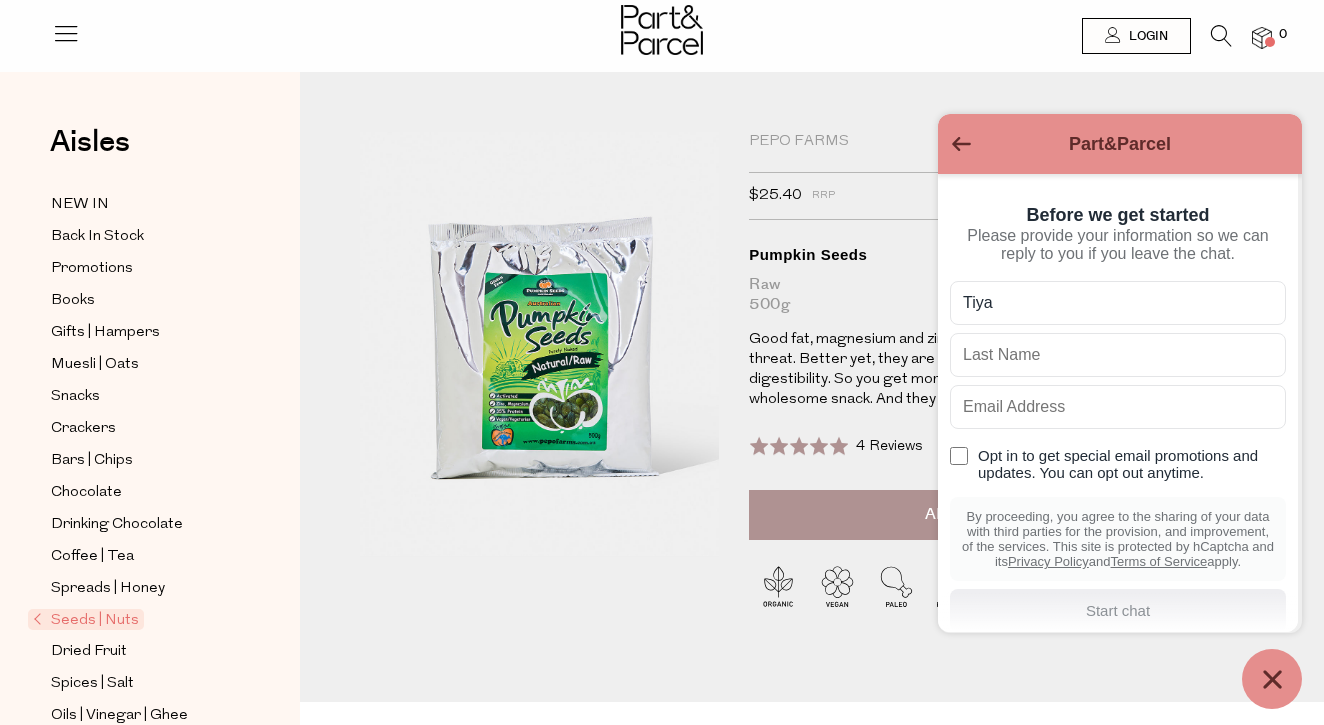 click at bounding box center (1118, 355) 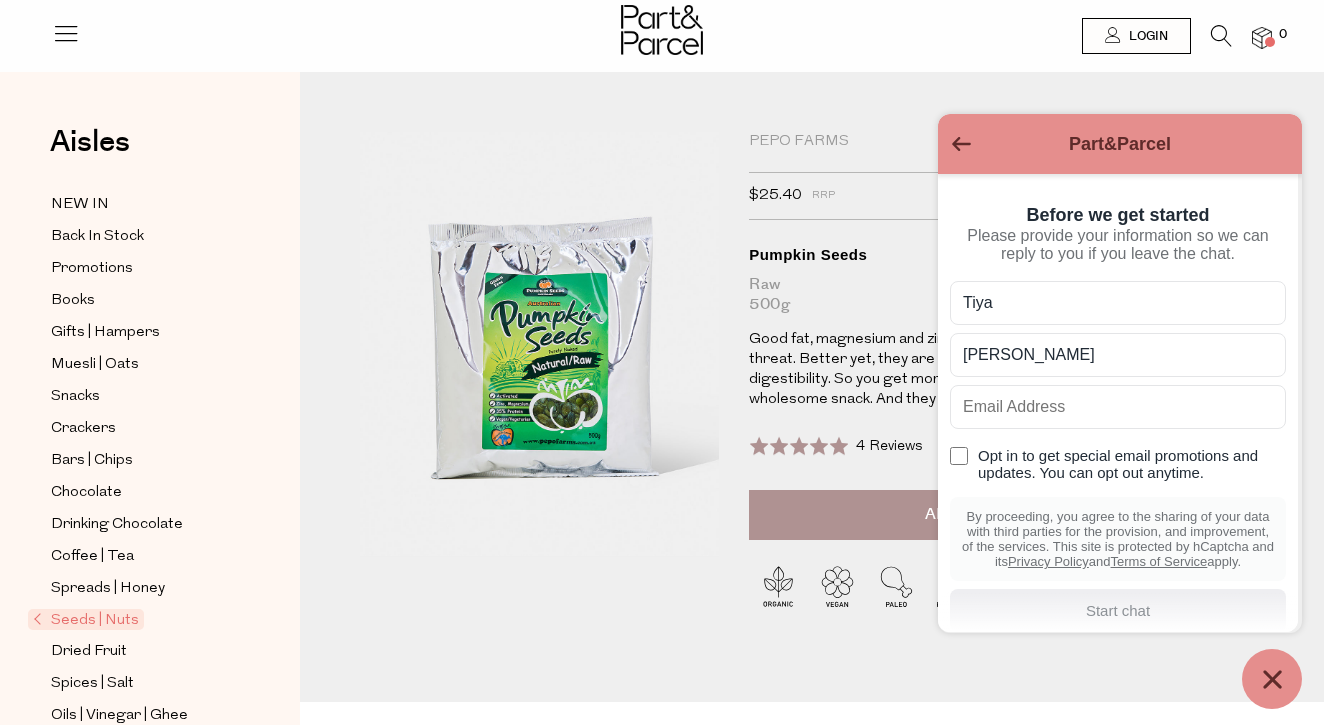 type on "Beggs" 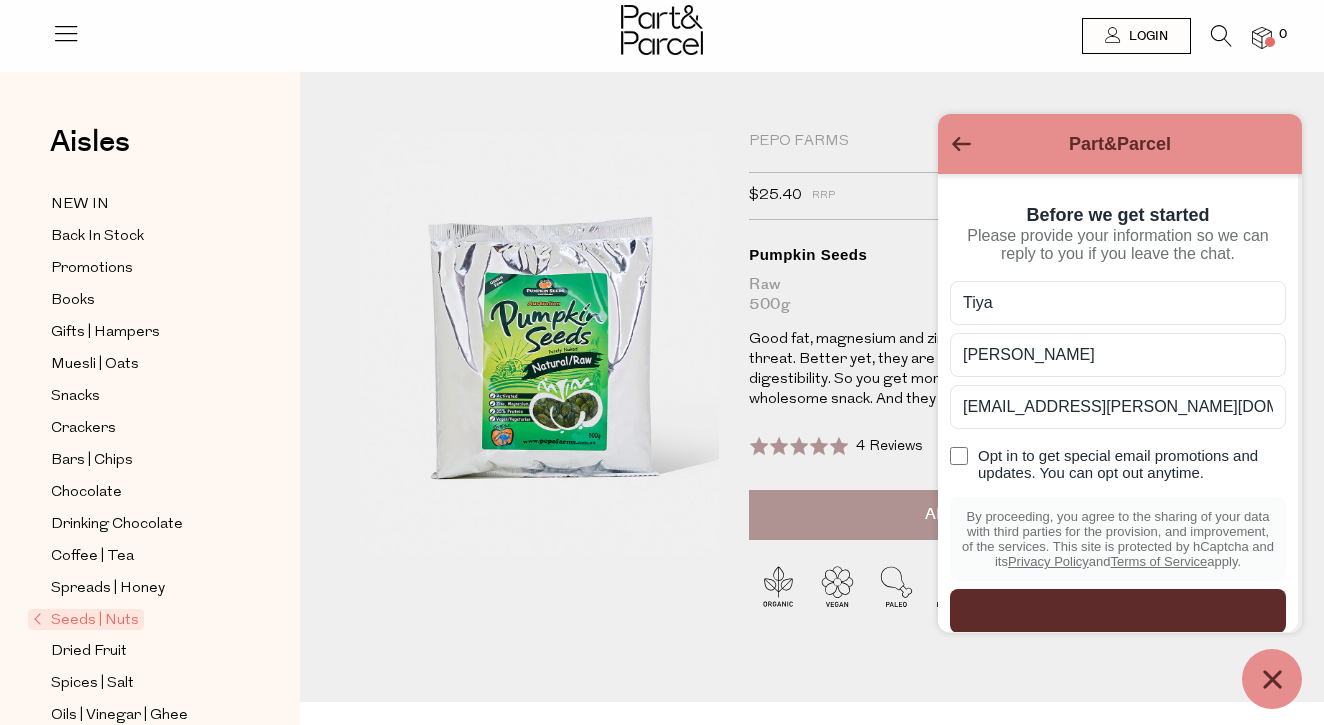 type on "tiya.beggs@gmail.com" 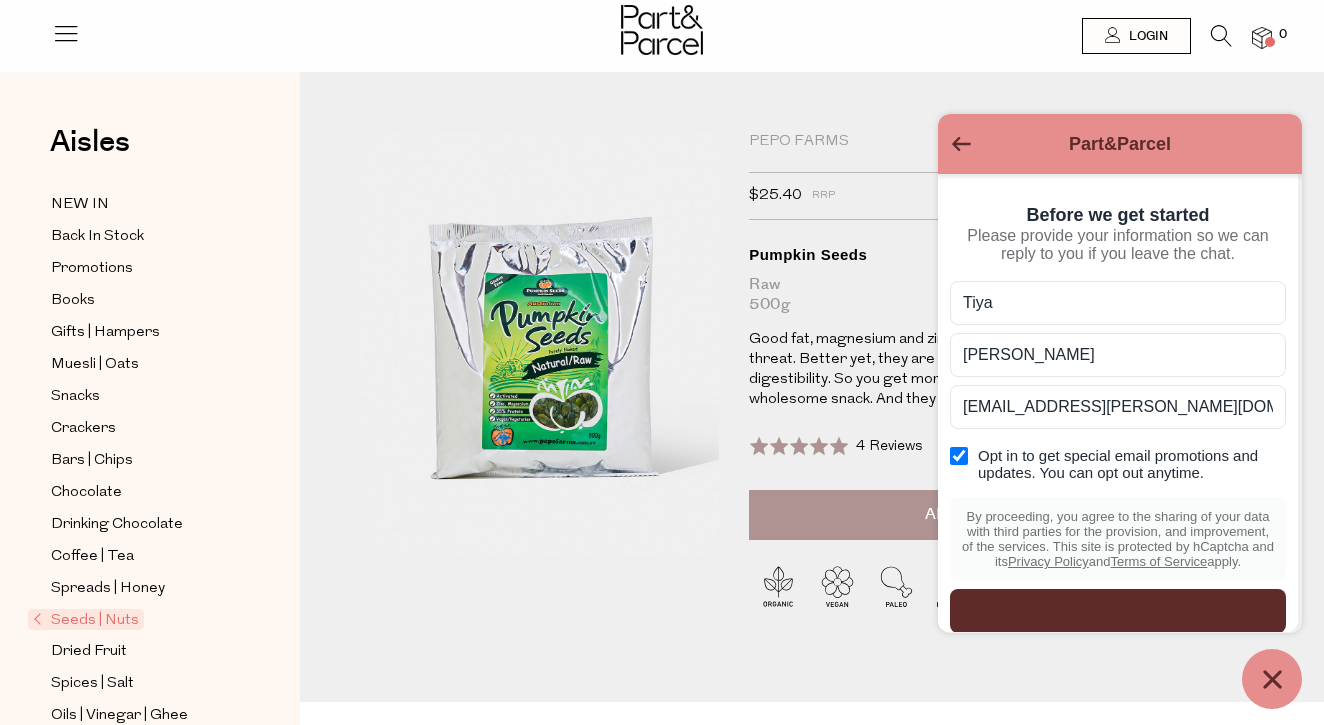 click on "Opt in to get special email promotions and updates. You can opt out anytime." at bounding box center (959, 456) 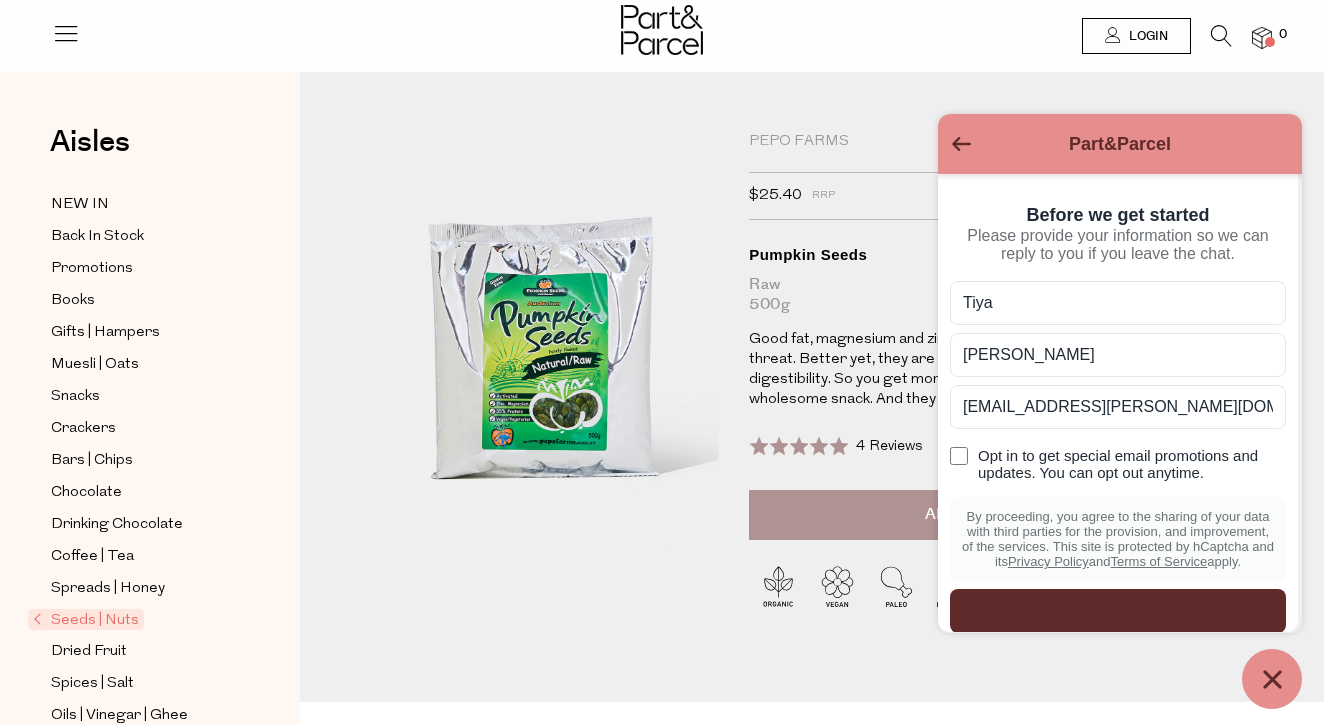 click on "By proceeding, you agree to the sharing of your data with third parties for the provision, and improvement, of the services. This site is protected by hCaptcha and its  Privacy Policy  and  Terms of Service  apply." 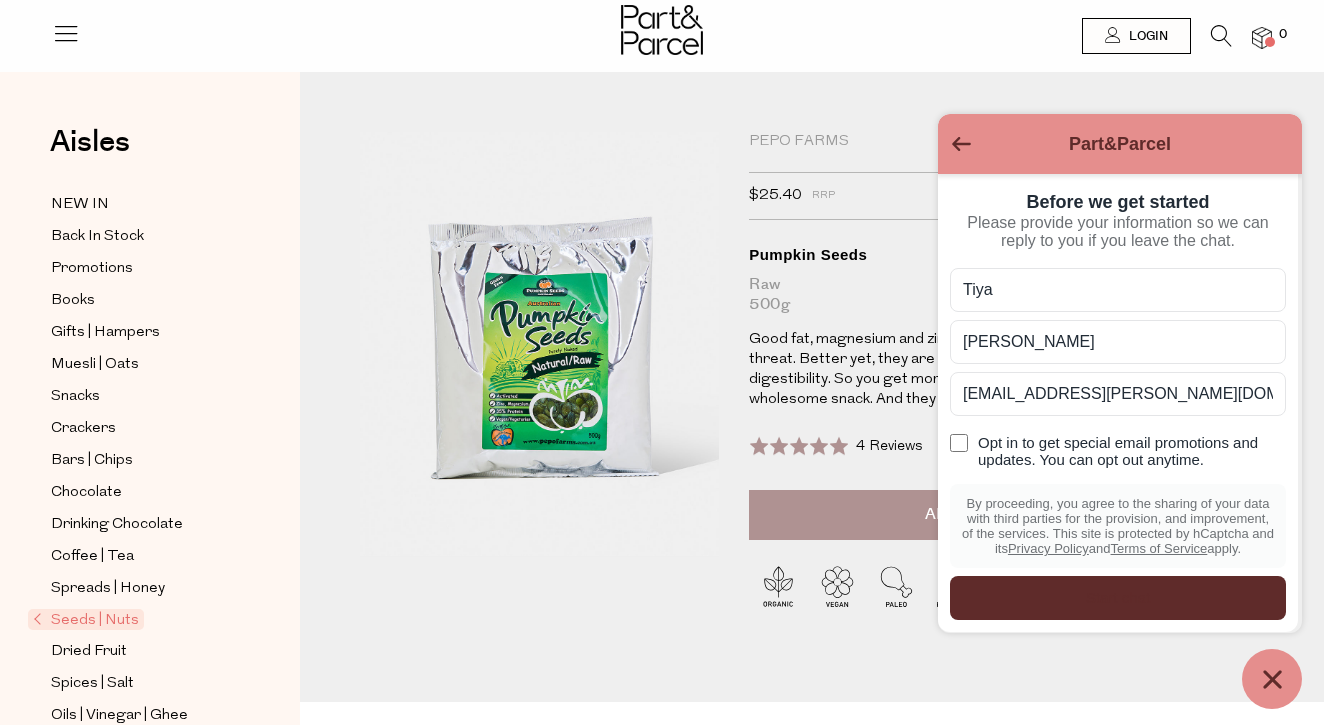 scroll, scrollTop: 35, scrollLeft: 0, axis: vertical 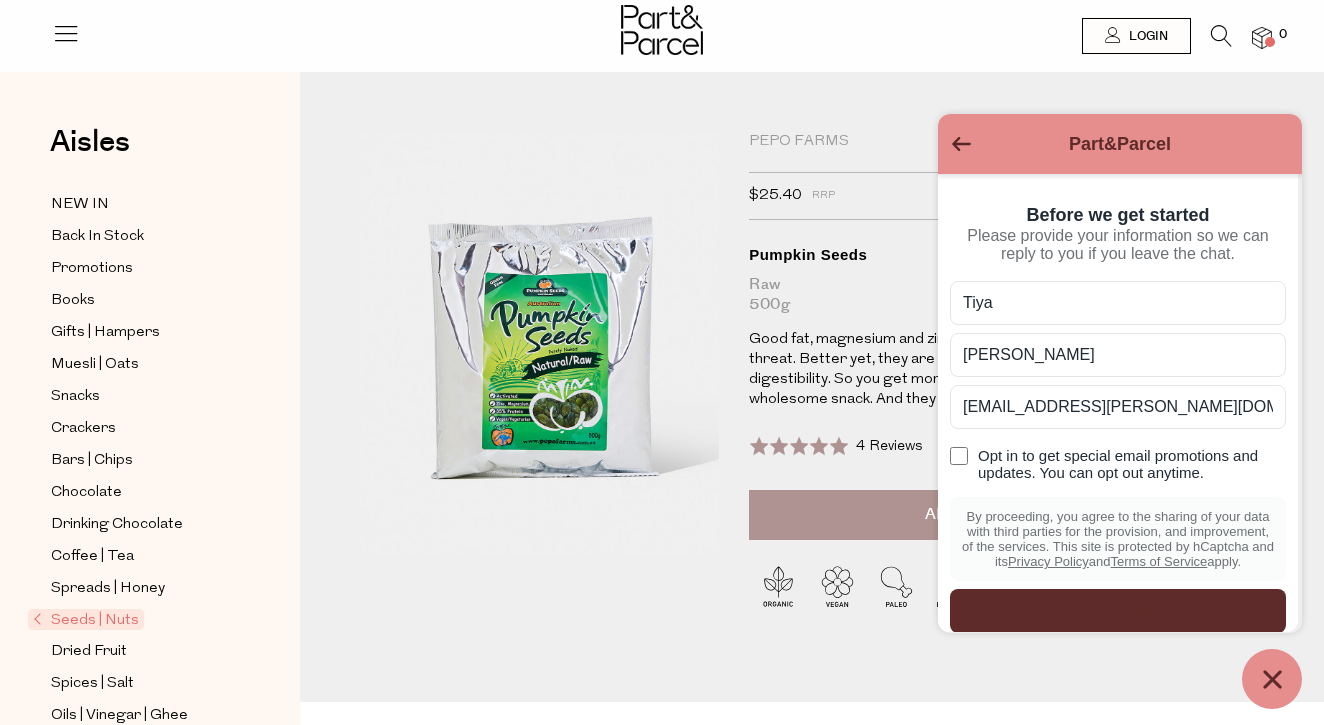 click 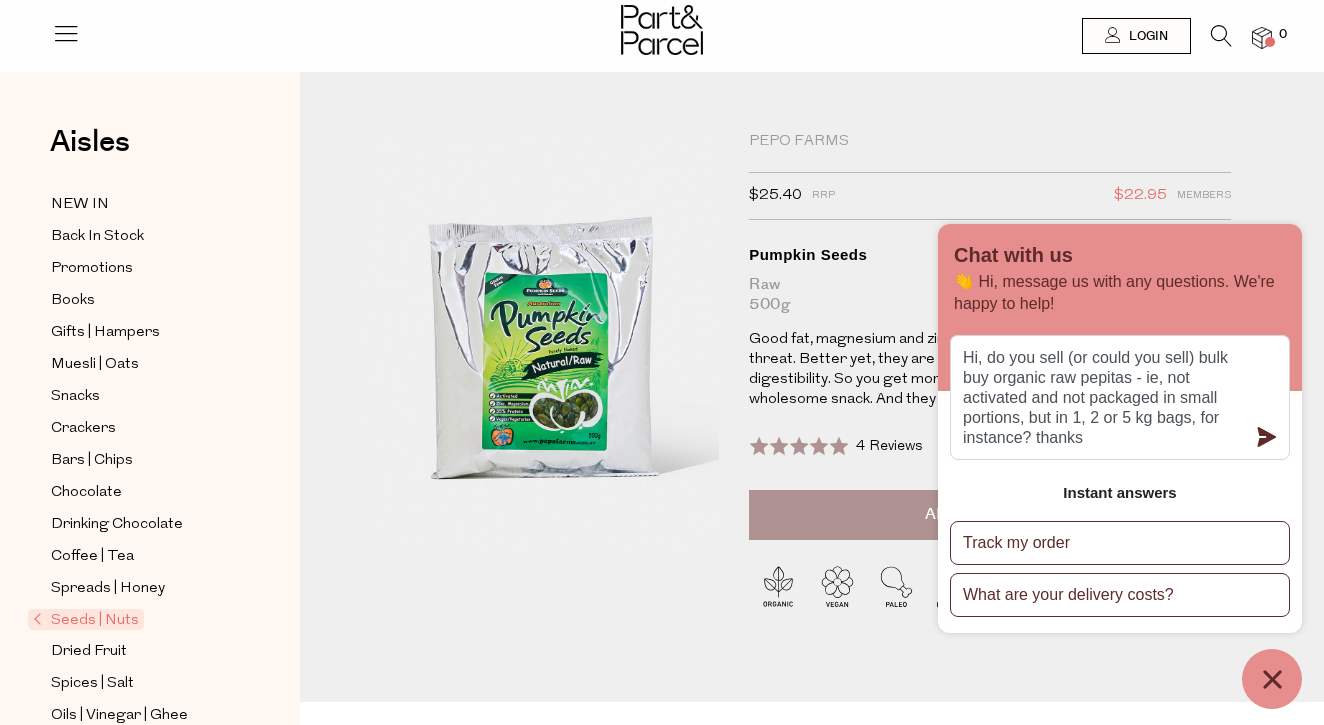 click 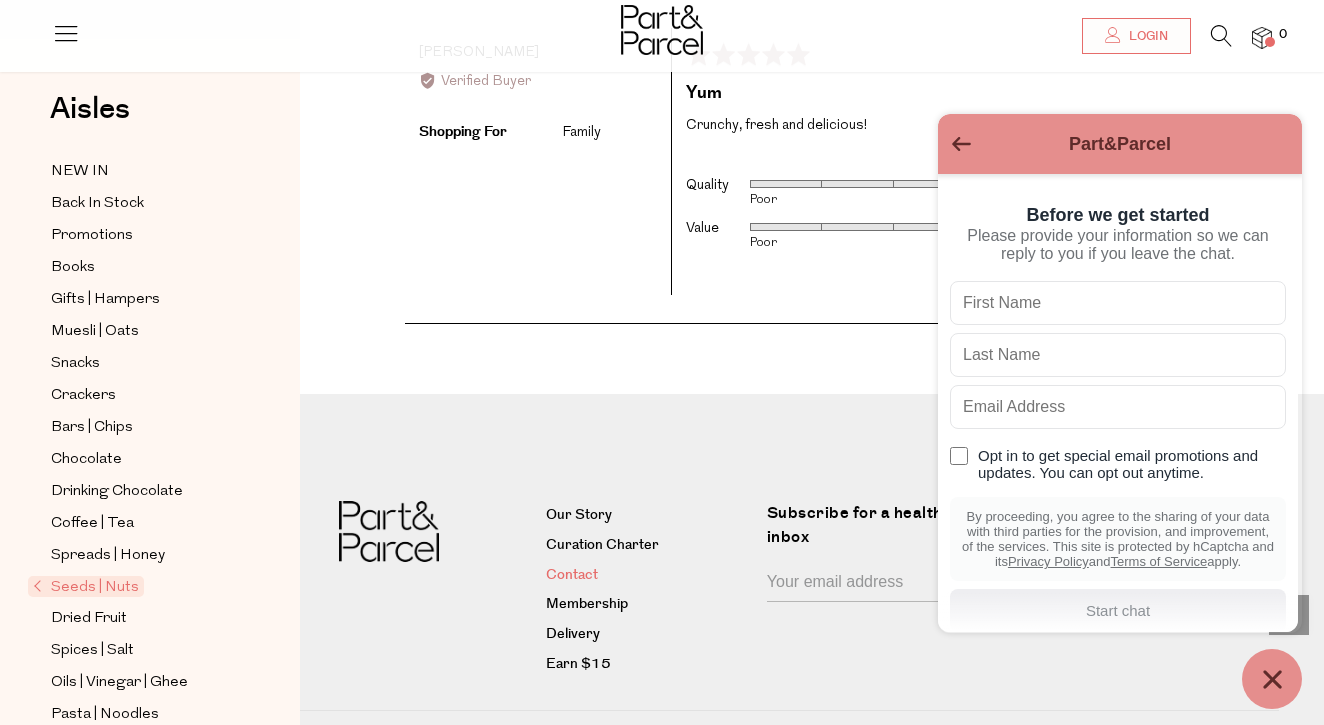 scroll, scrollTop: 3457, scrollLeft: 0, axis: vertical 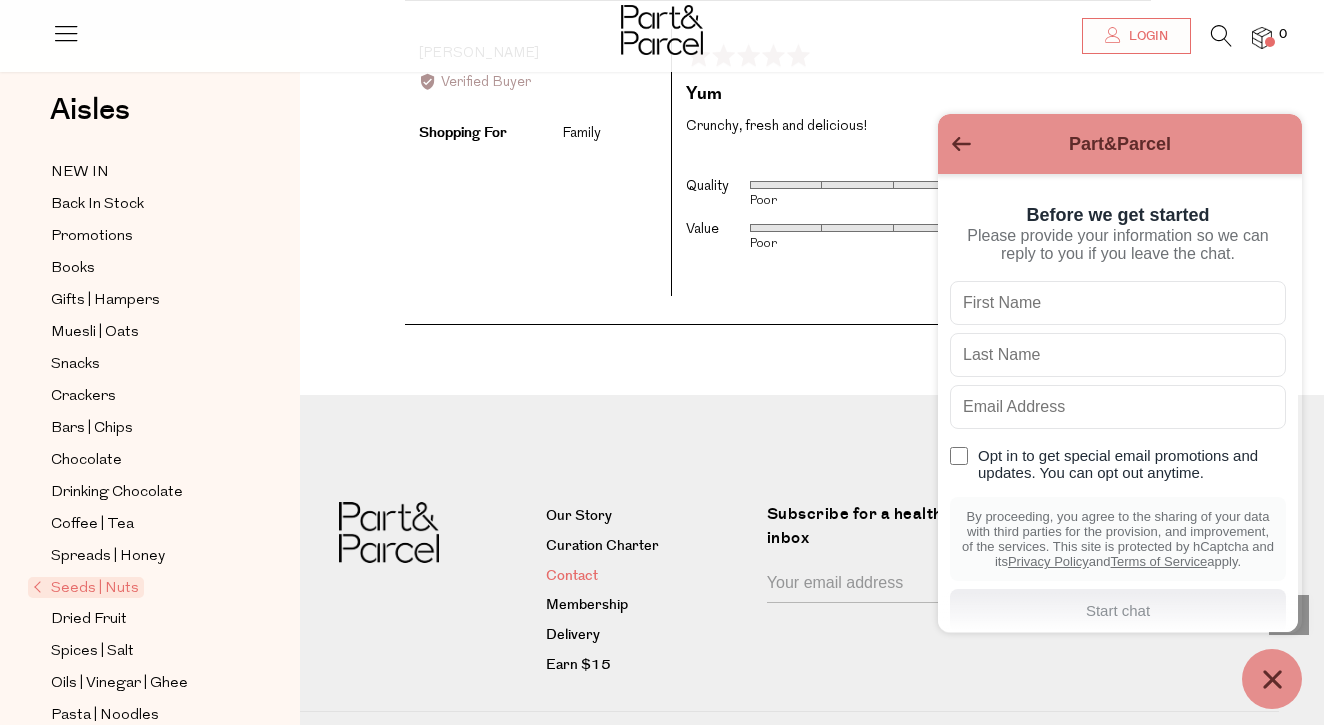 click on "Contact" at bounding box center (649, 577) 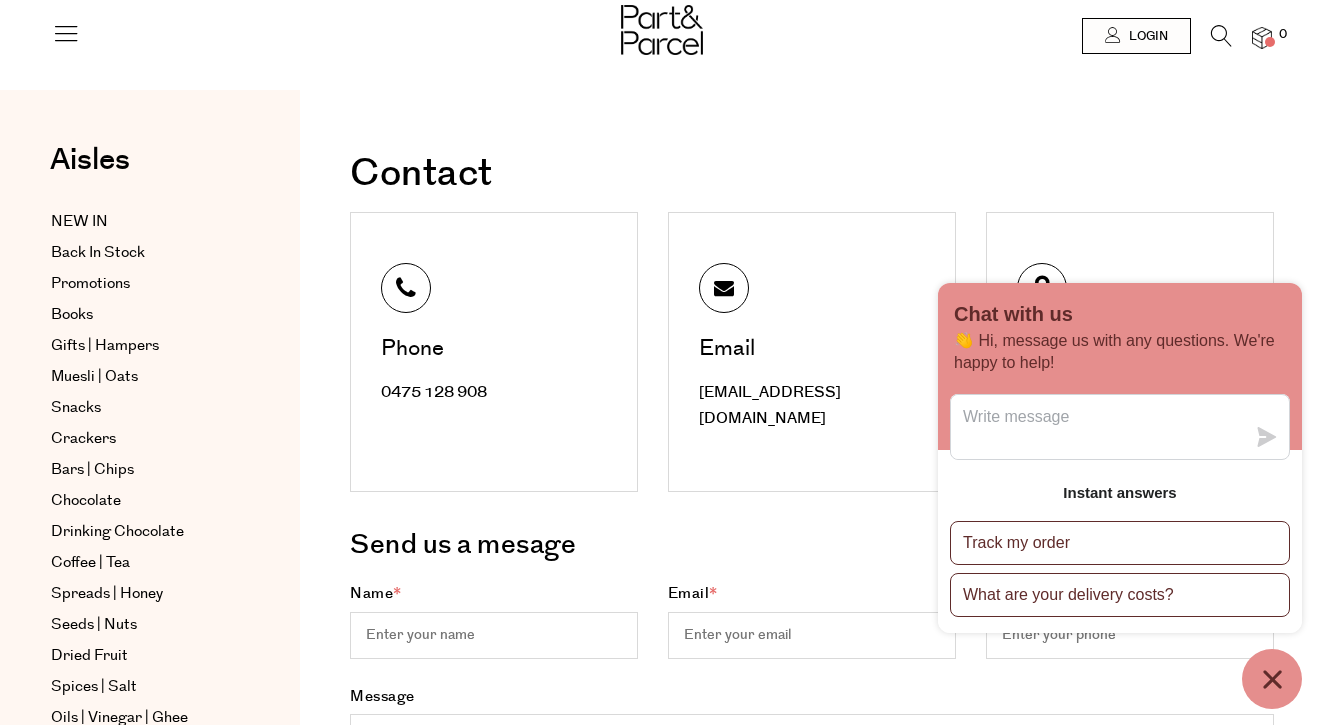 scroll, scrollTop: 0, scrollLeft: 0, axis: both 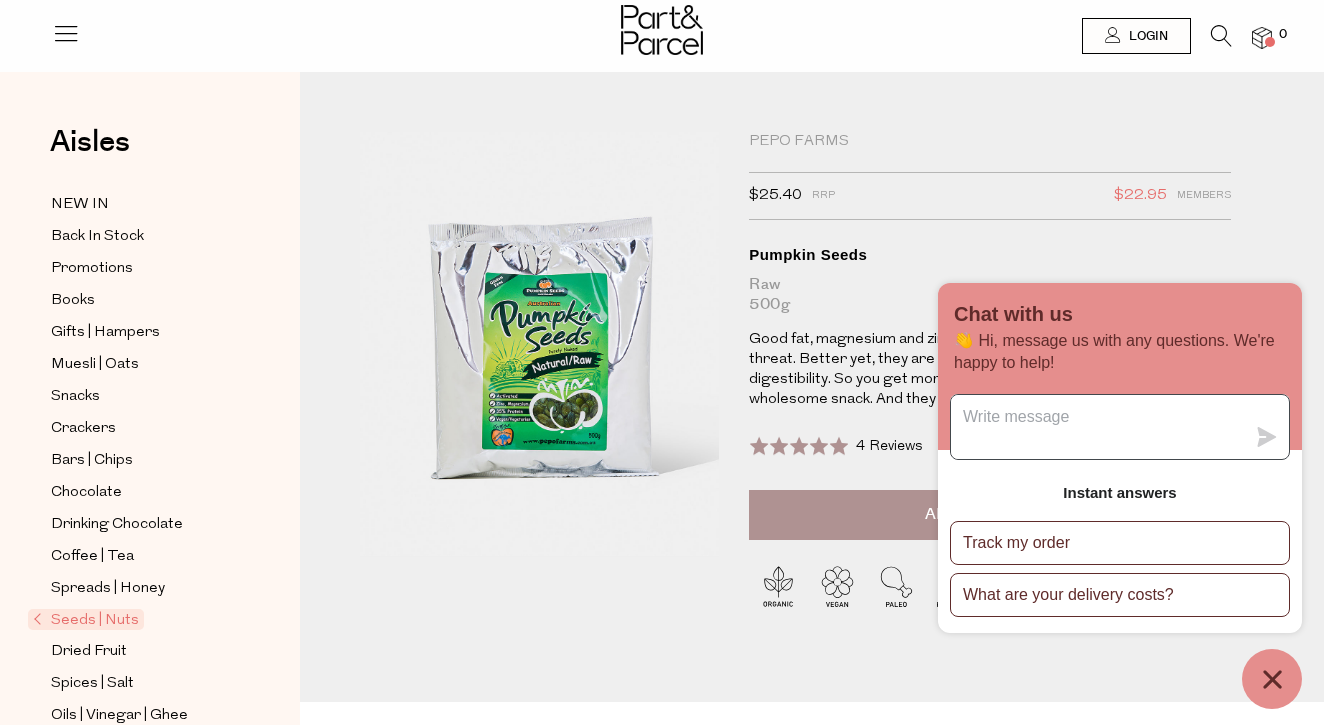 click at bounding box center [1098, 427] 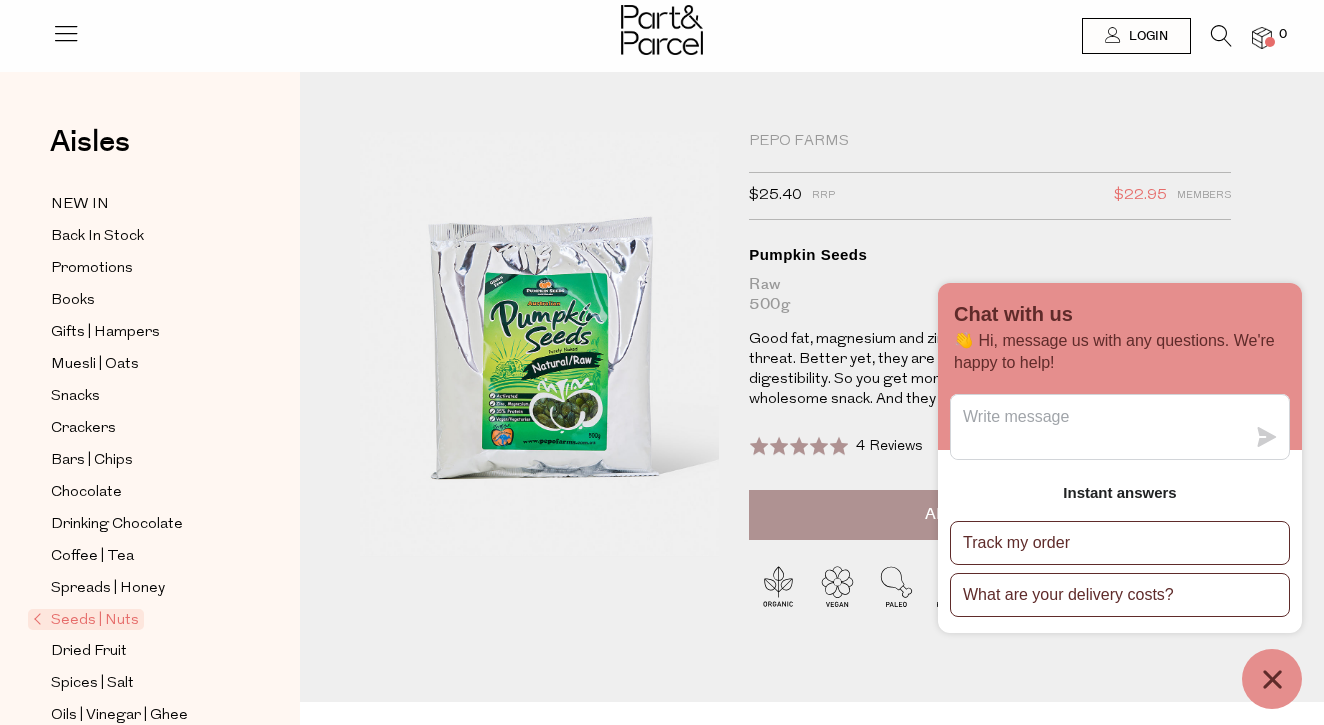 click 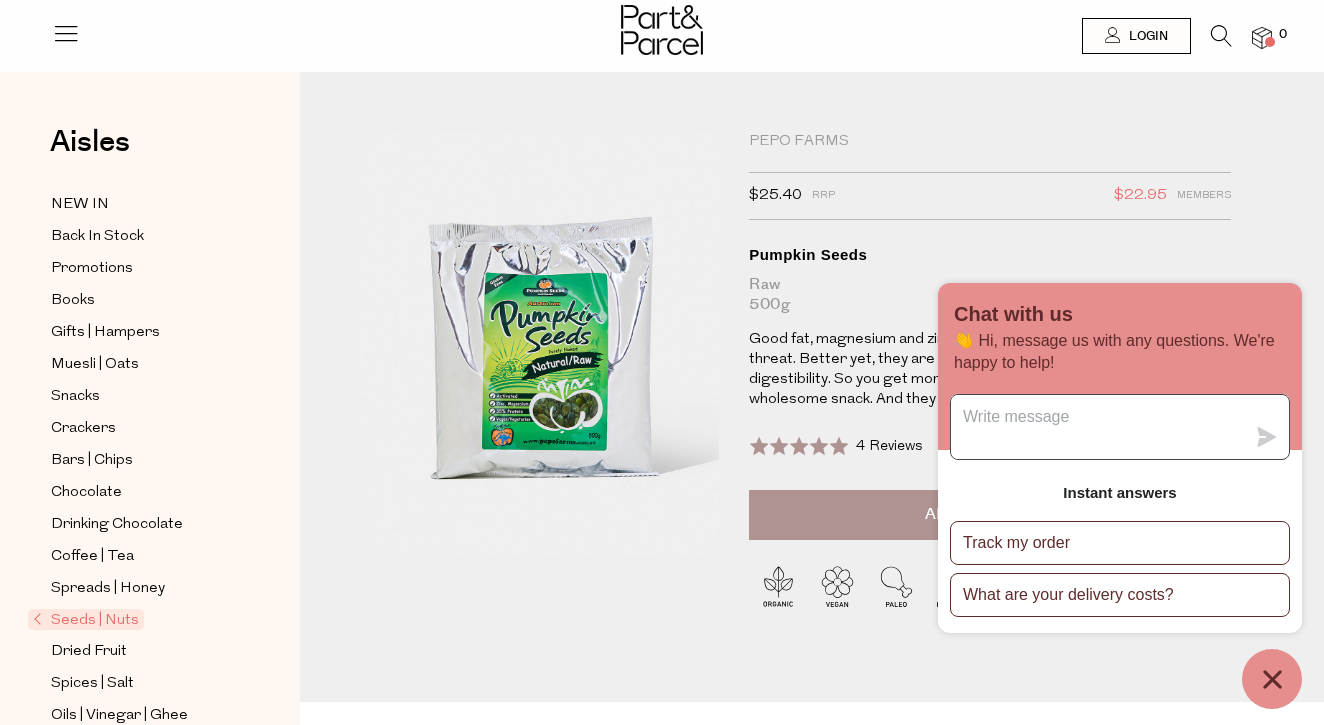 click at bounding box center (1098, 427) 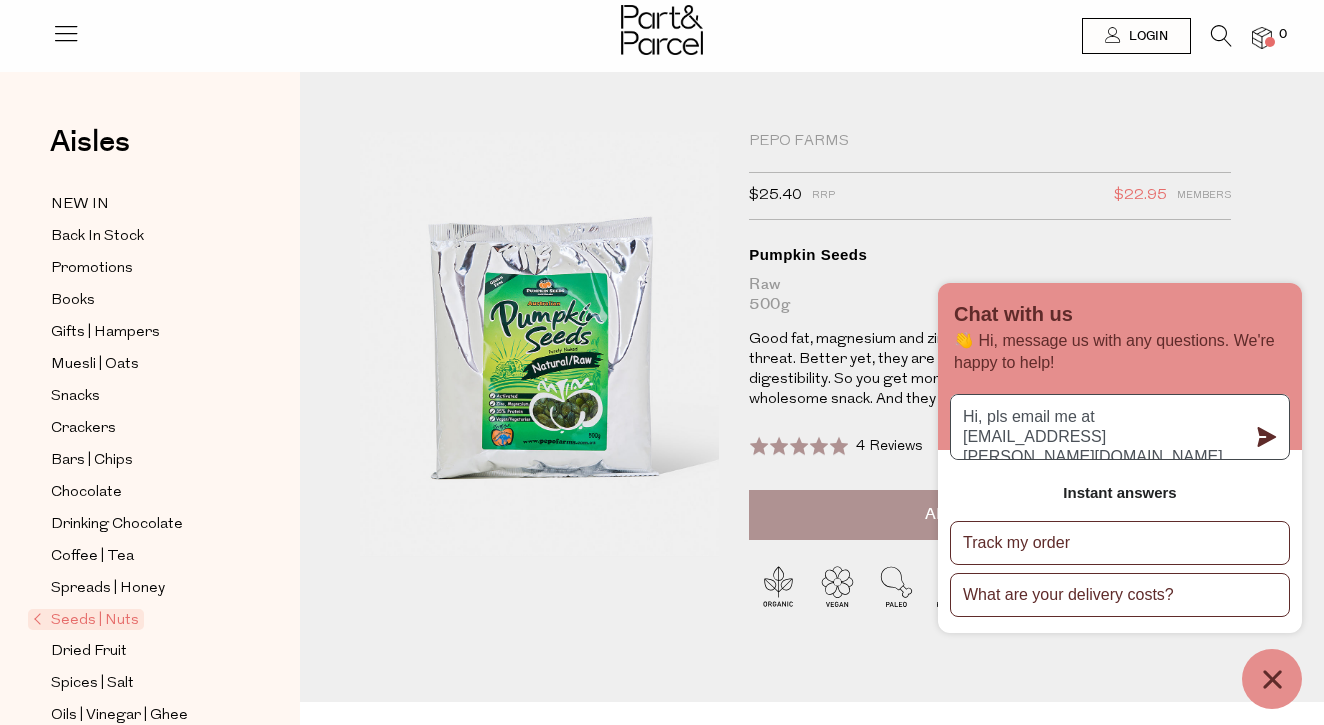type on "Hi, pls email me at [EMAIL_ADDRESS][PERSON_NAME][DOMAIN_NAME]" 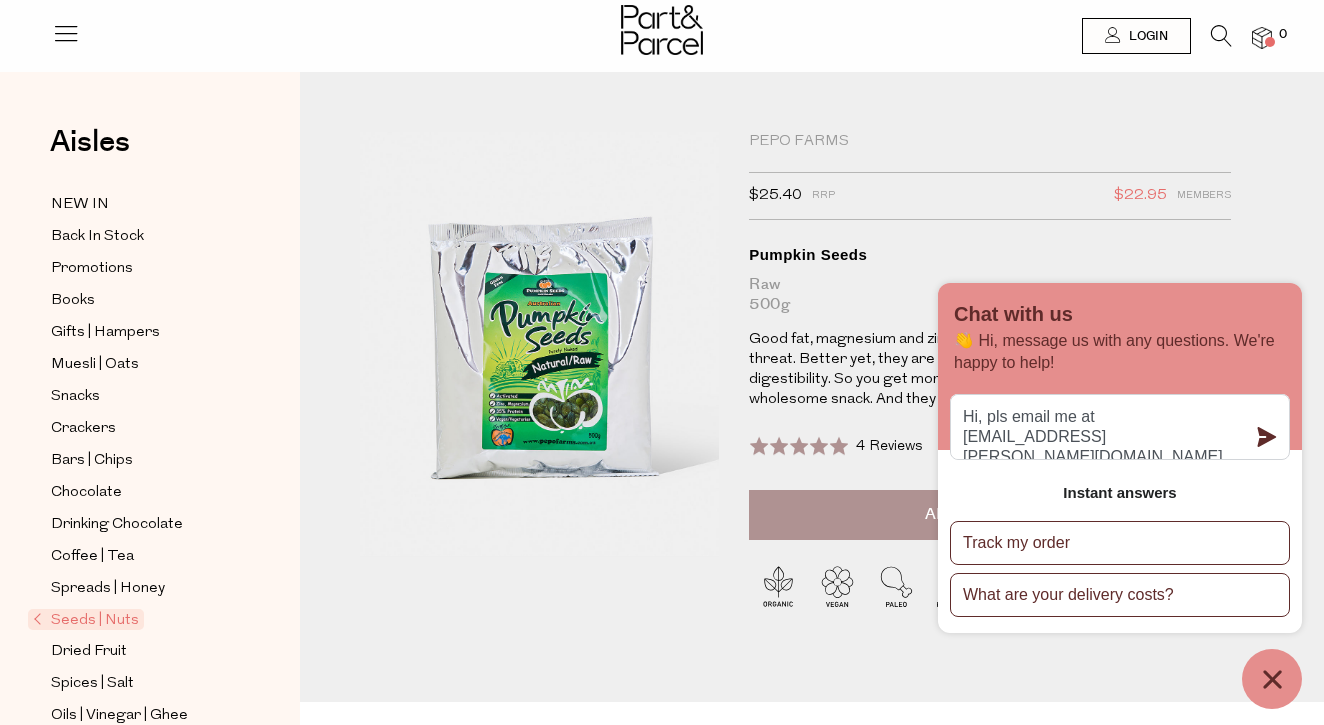 click 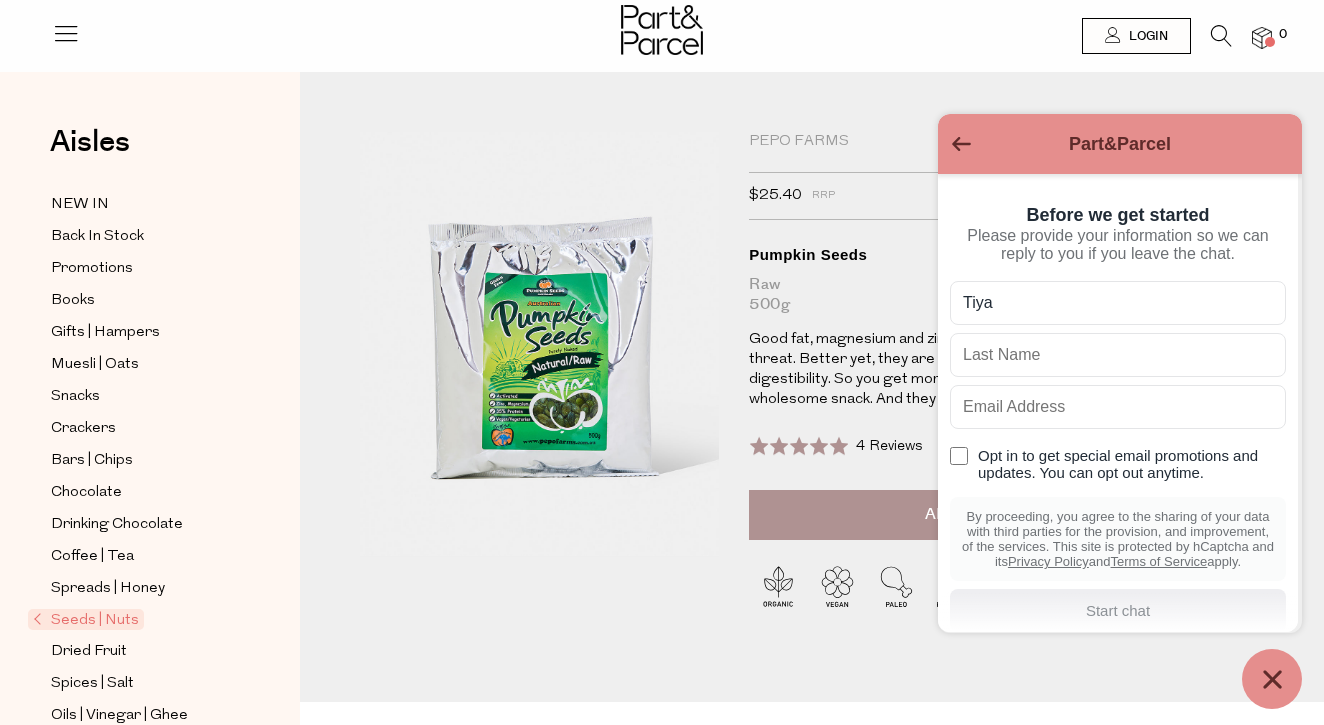 type on "Tiya" 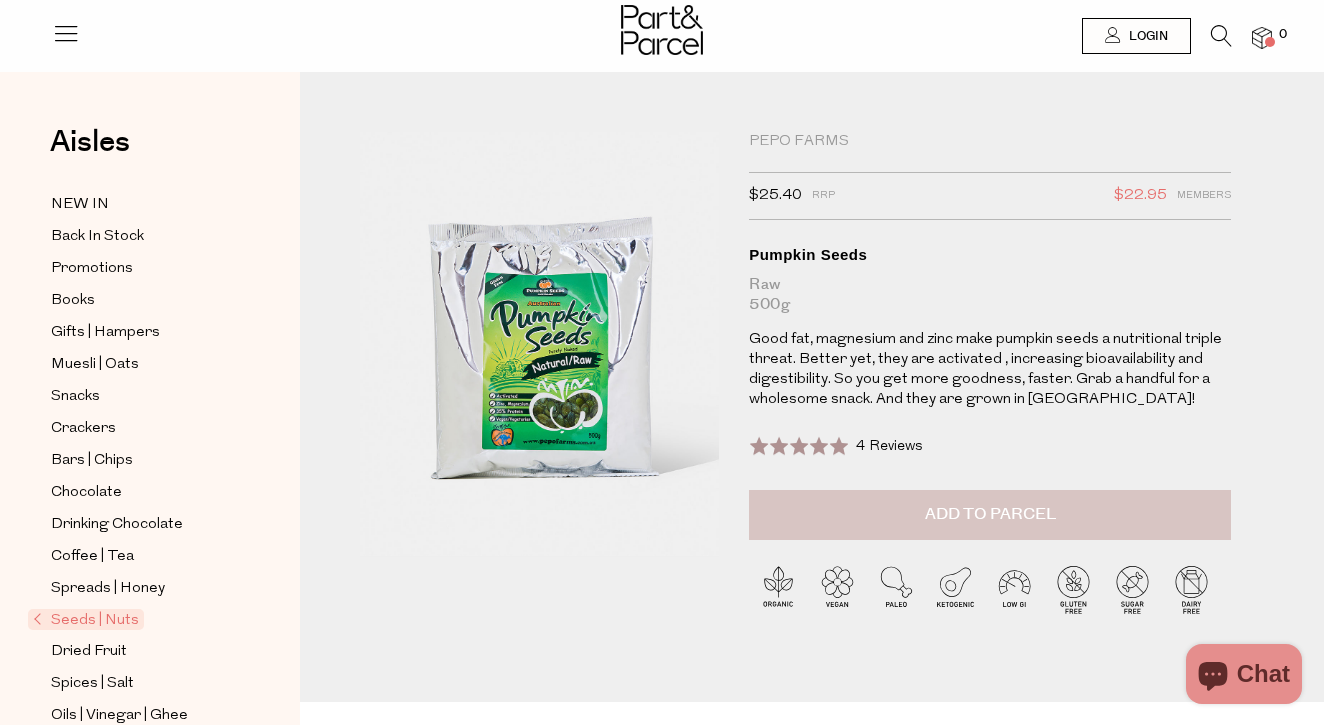 click on "Add to Parcel" at bounding box center (990, 514) 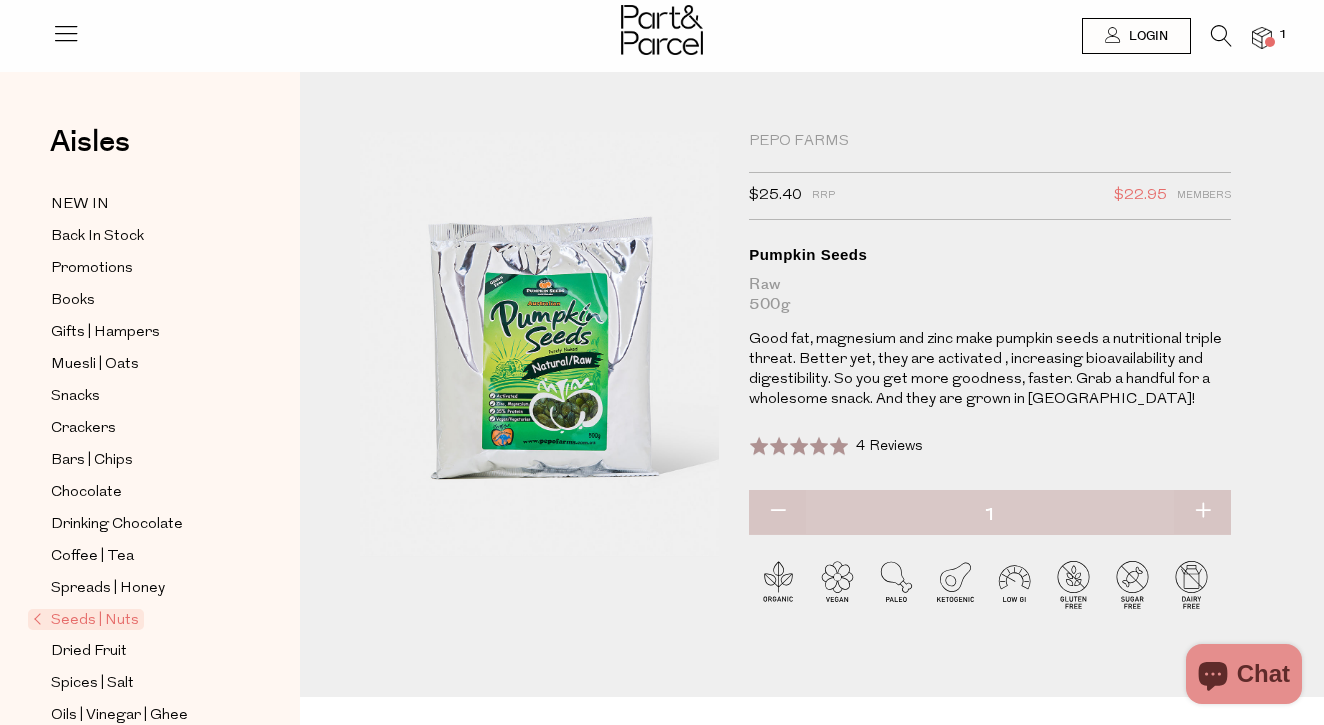 click at bounding box center [1202, 512] 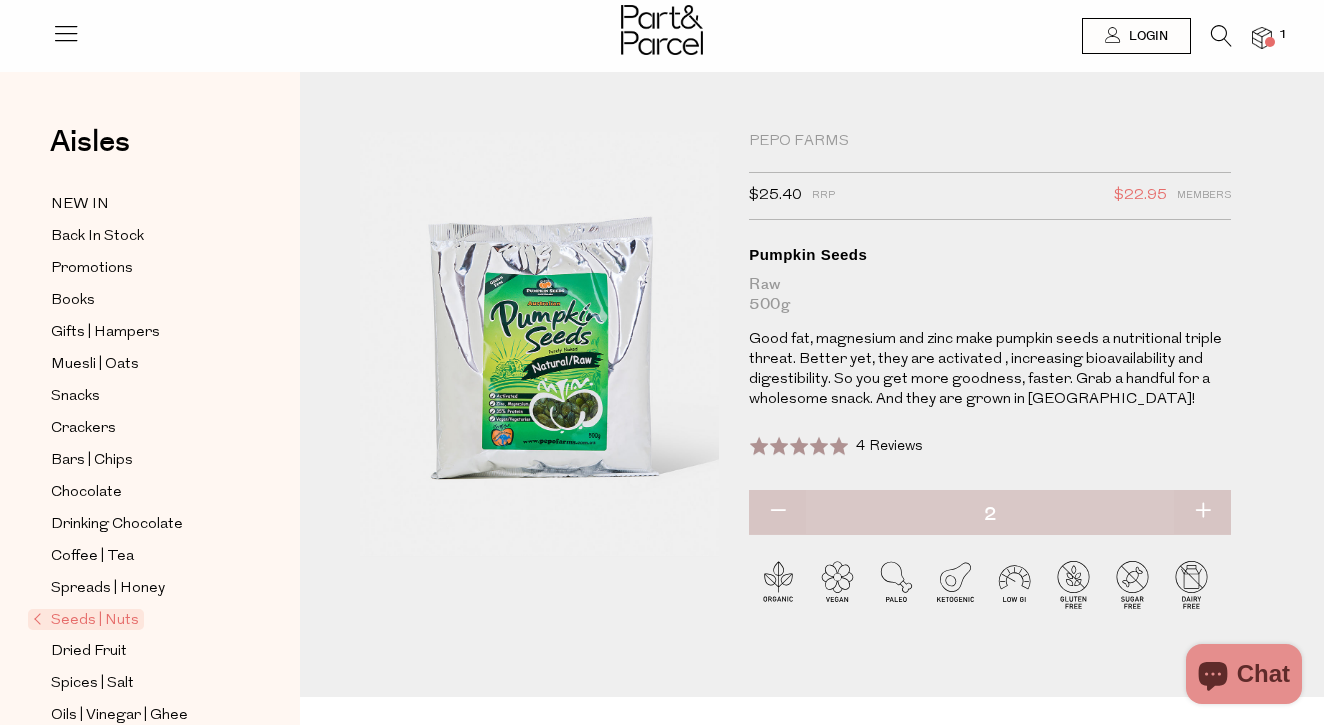 type on "2" 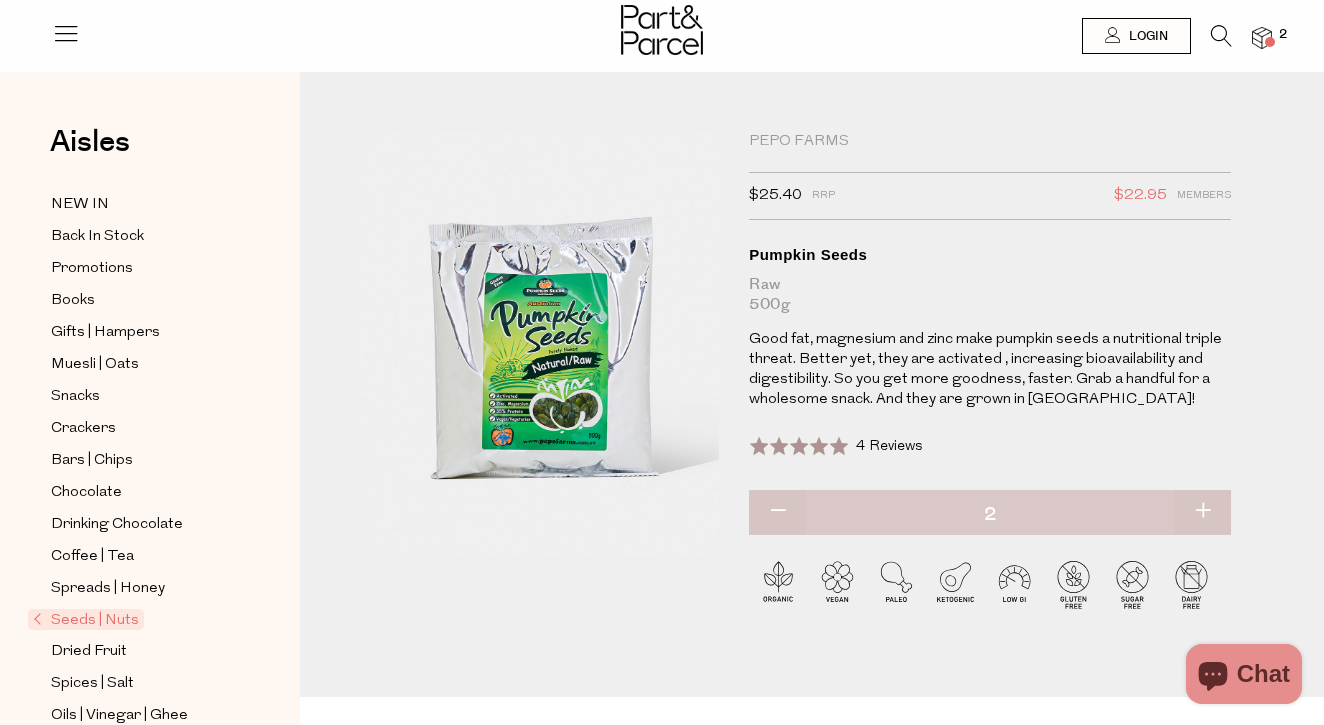click at bounding box center (1202, 512) 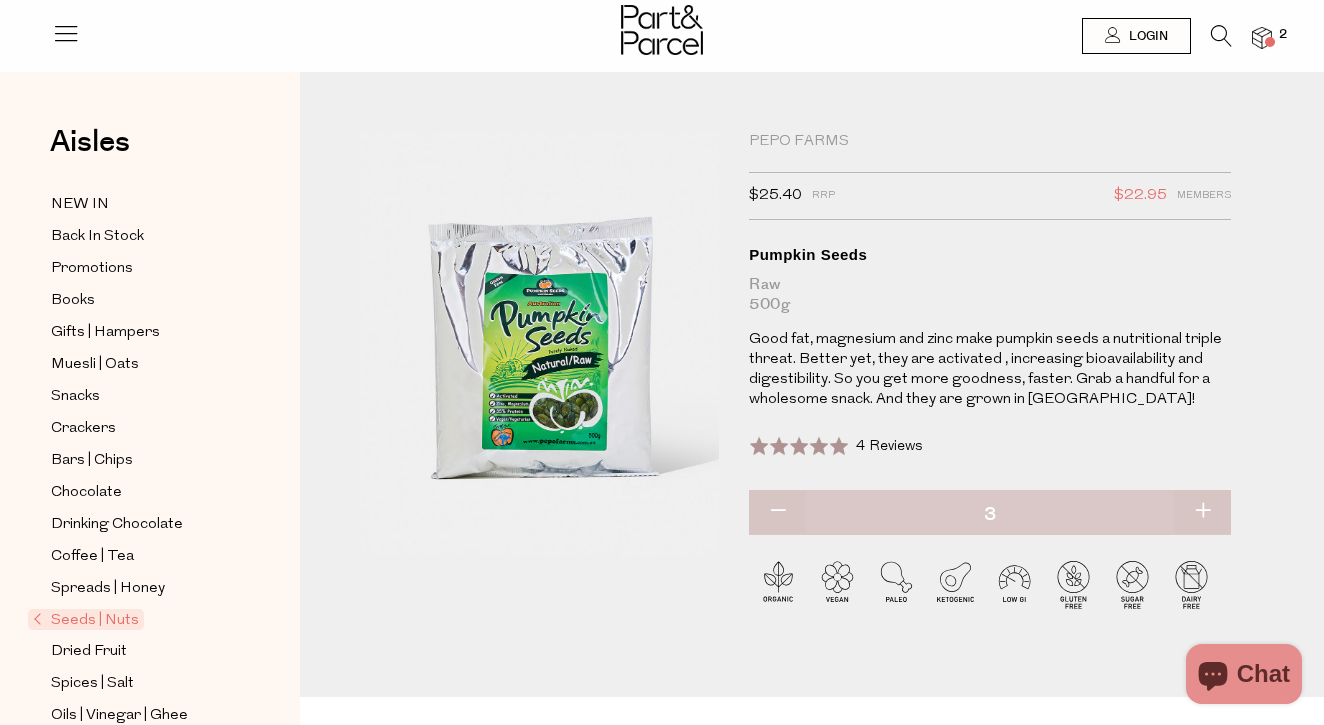 type on "3" 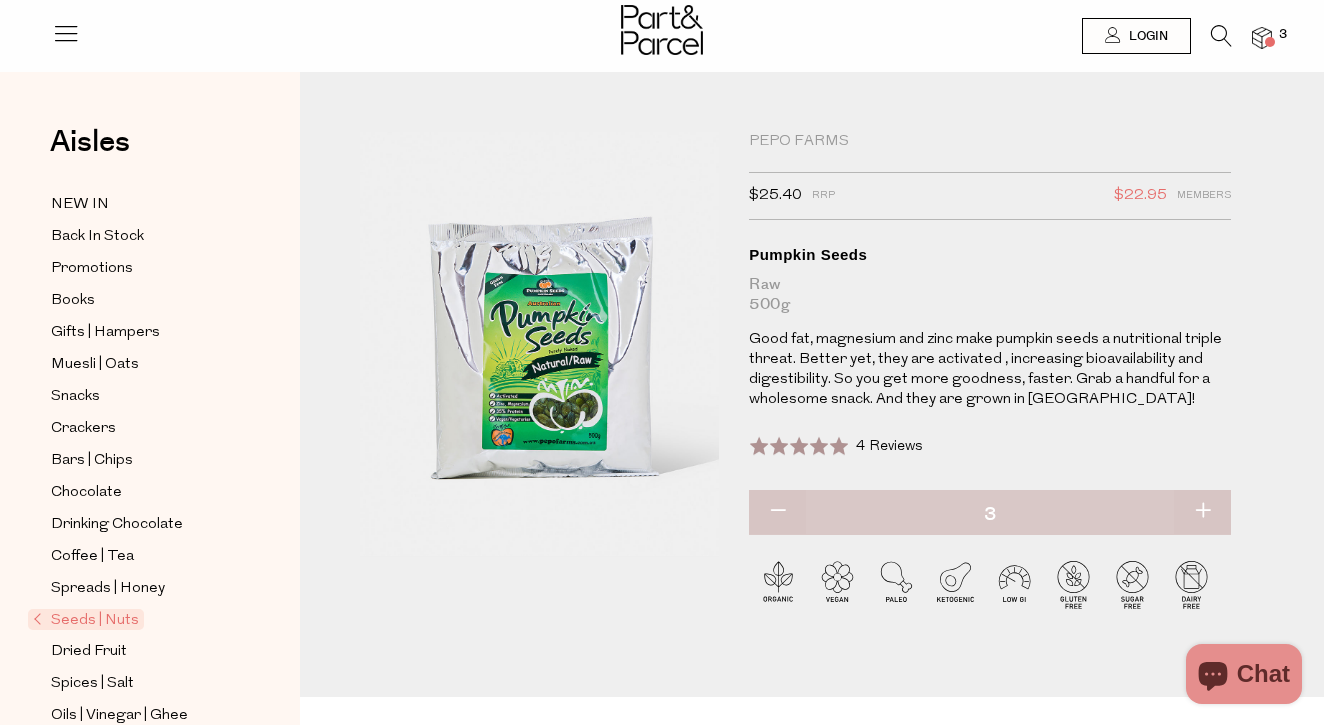 click at bounding box center [1202, 512] 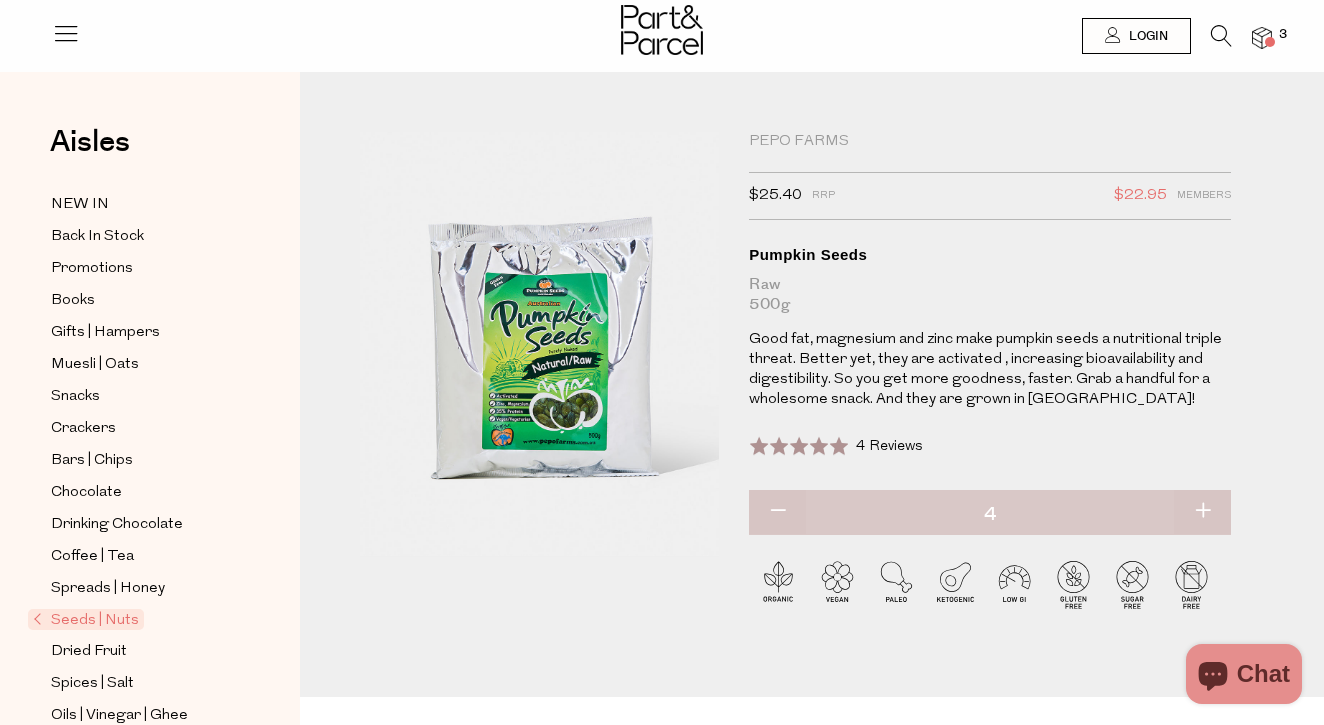 type on "4" 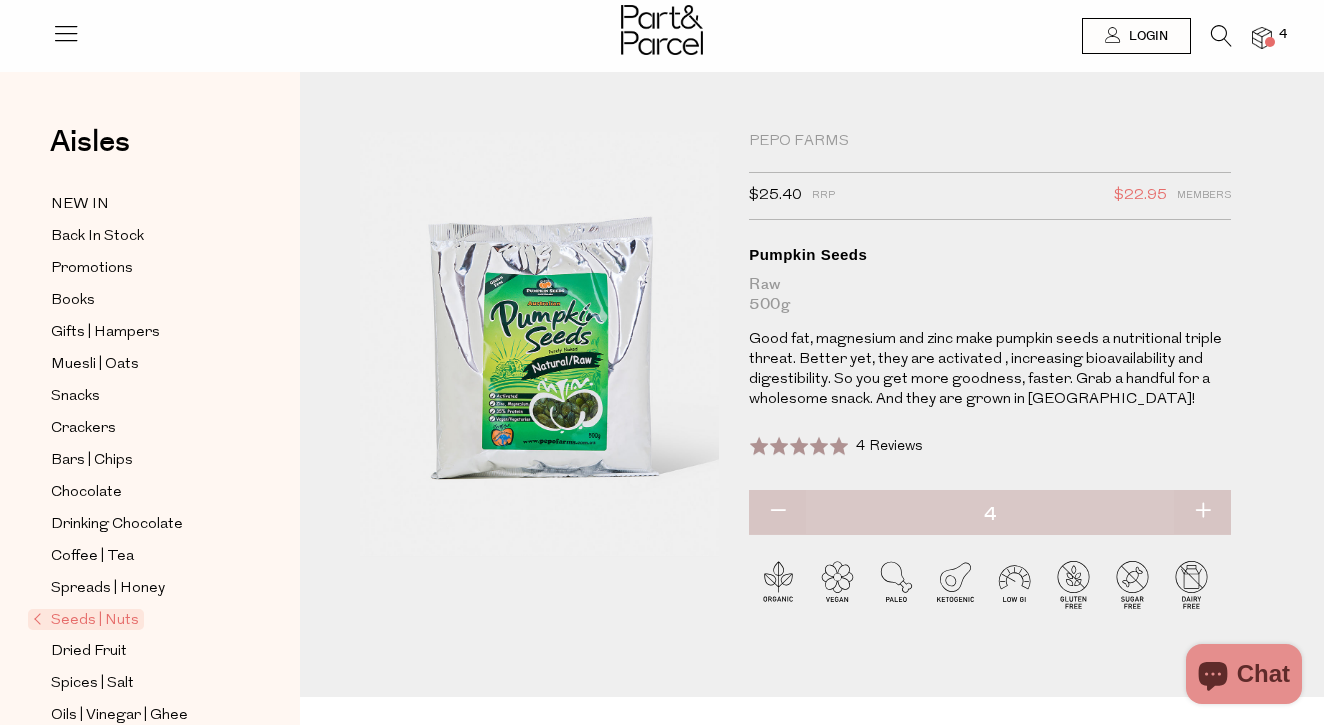 click at bounding box center [1202, 512] 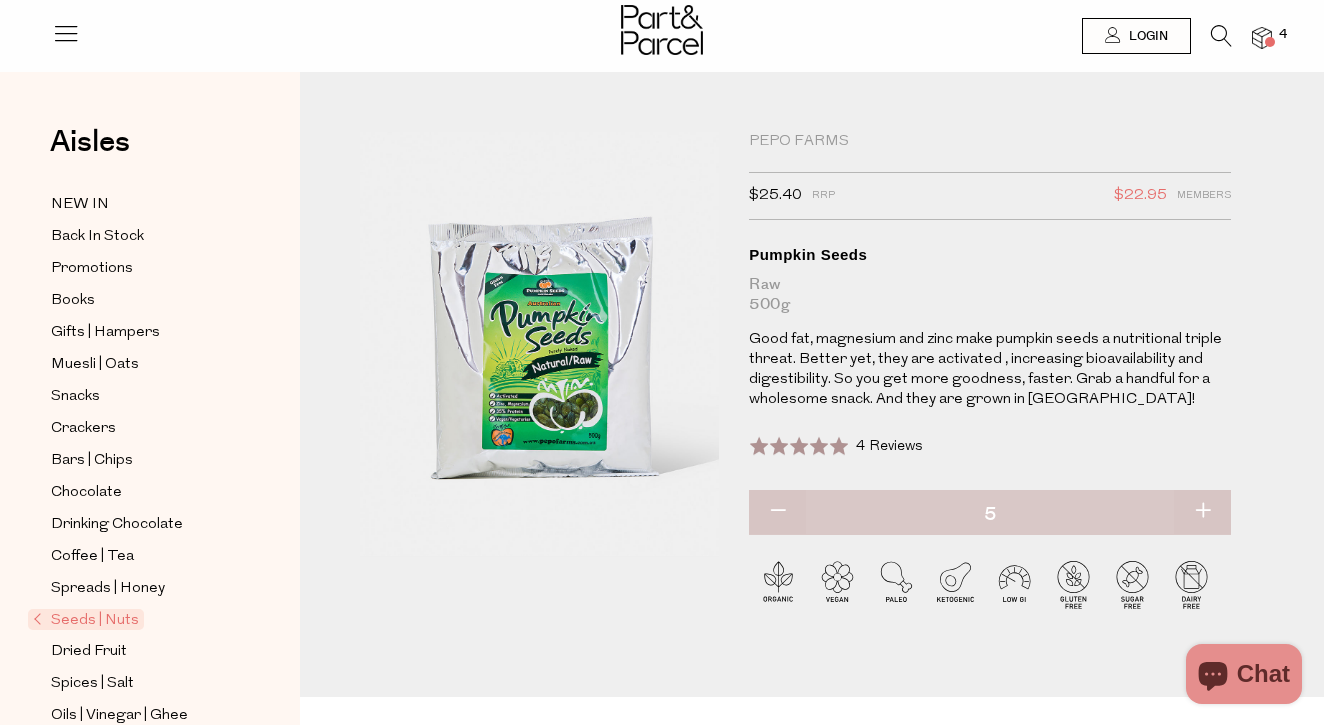 type on "5" 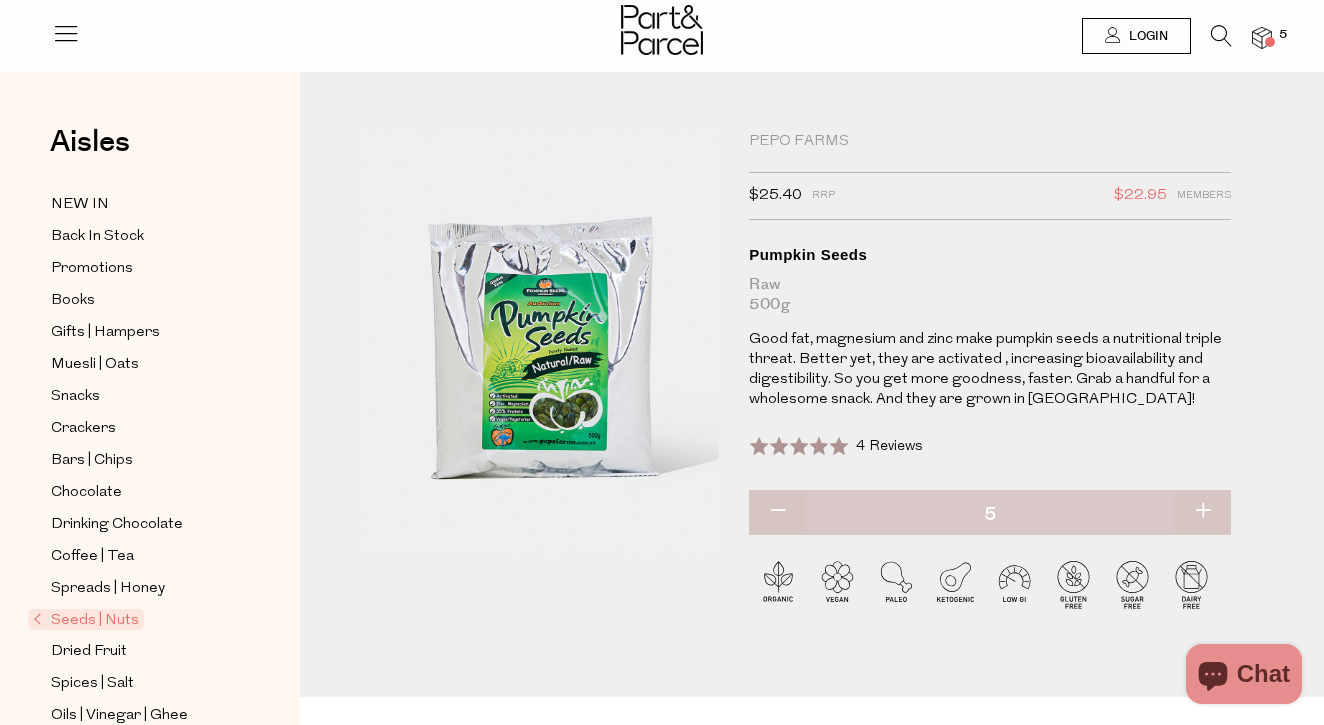 click at bounding box center [1202, 512] 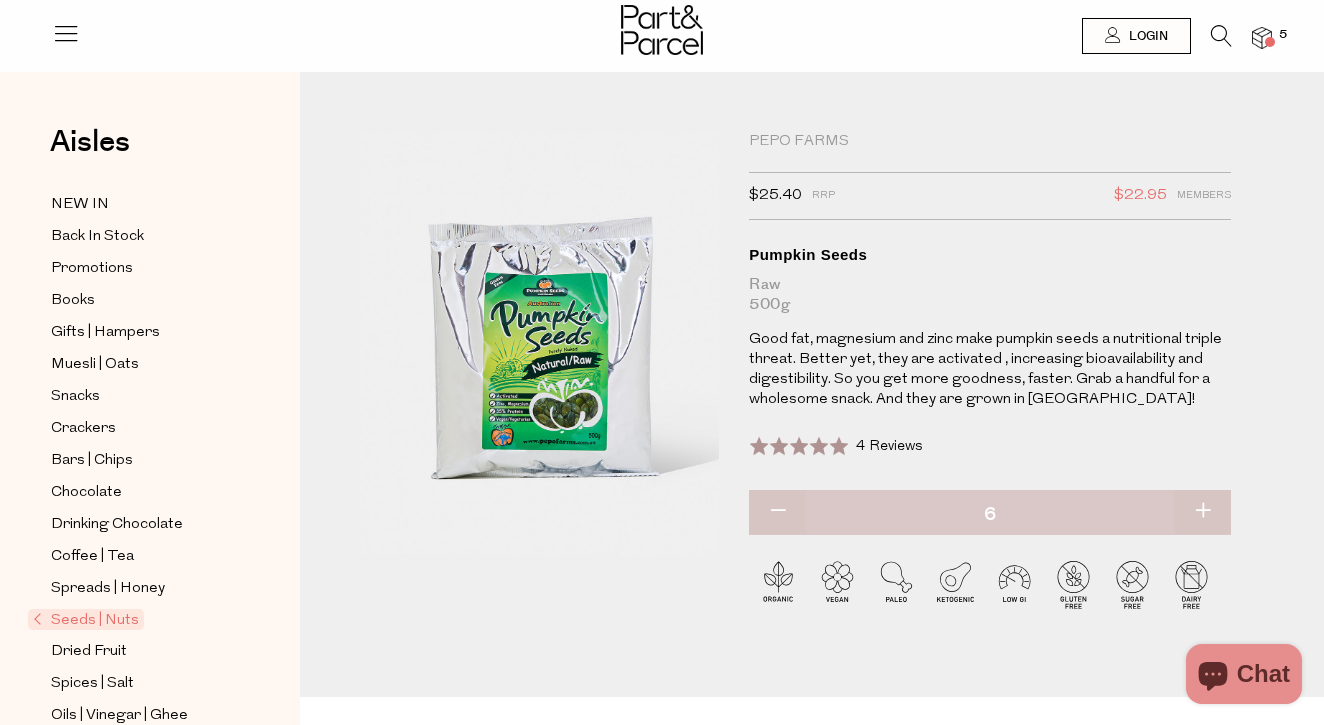 type on "6" 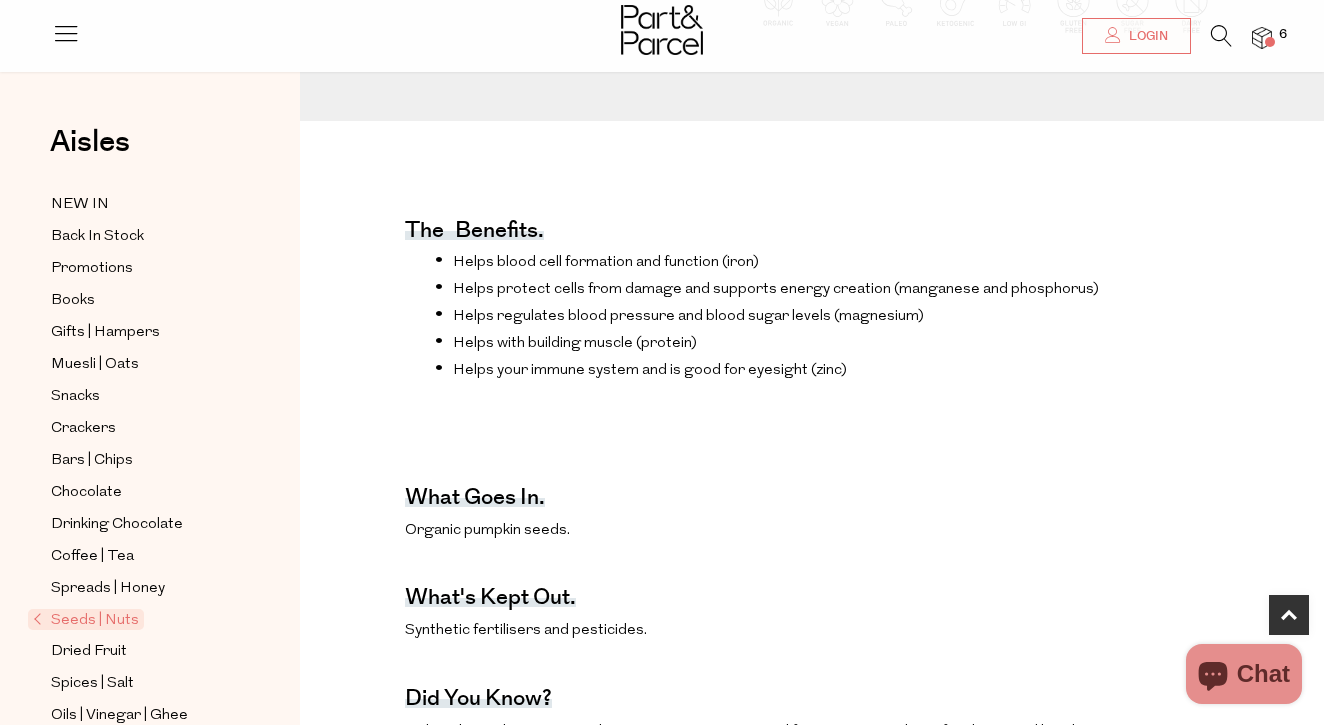 scroll, scrollTop: 1091, scrollLeft: 0, axis: vertical 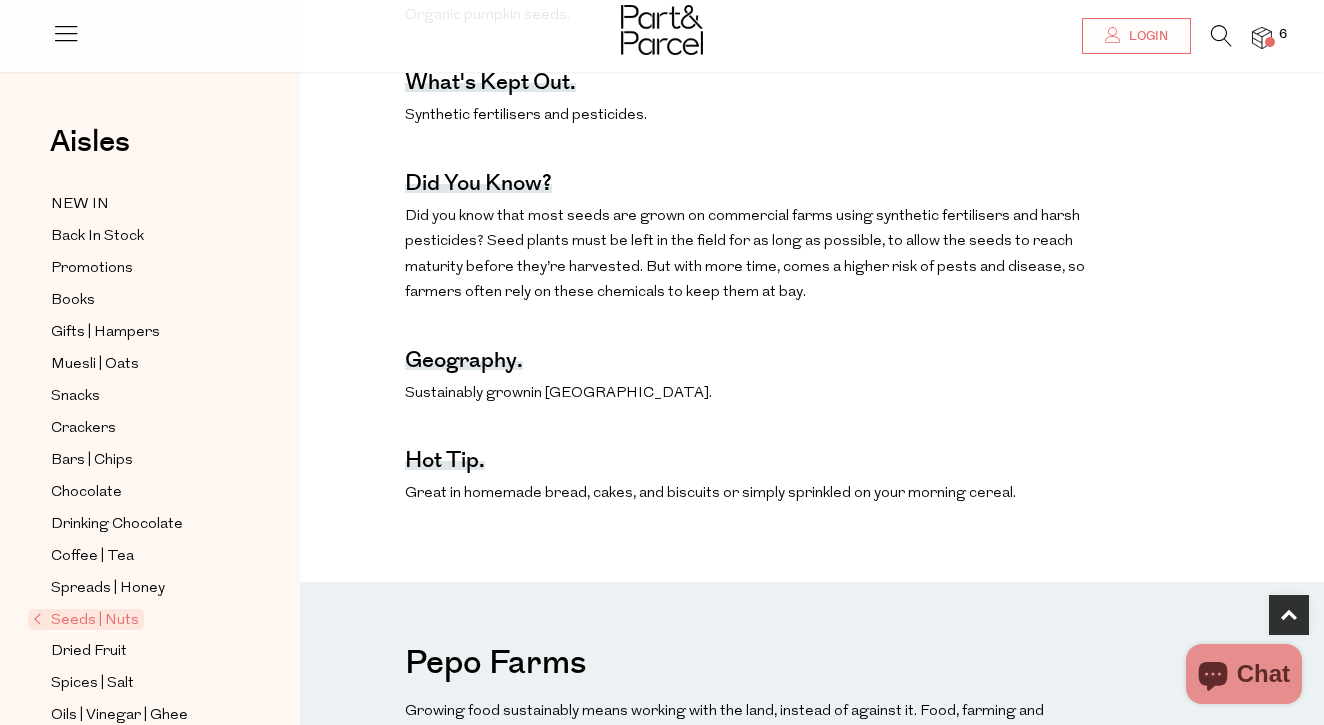 click on "Seeds | Nuts" at bounding box center [86, 619] 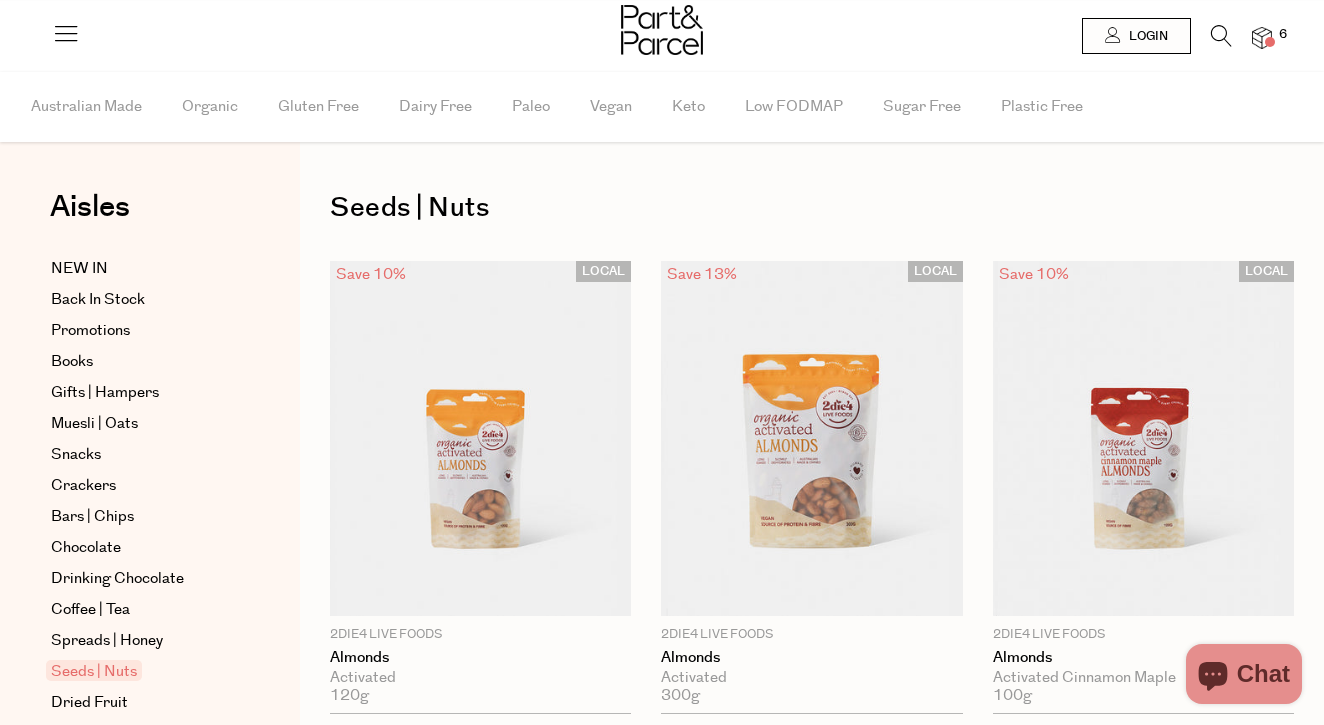 scroll, scrollTop: 0, scrollLeft: 0, axis: both 